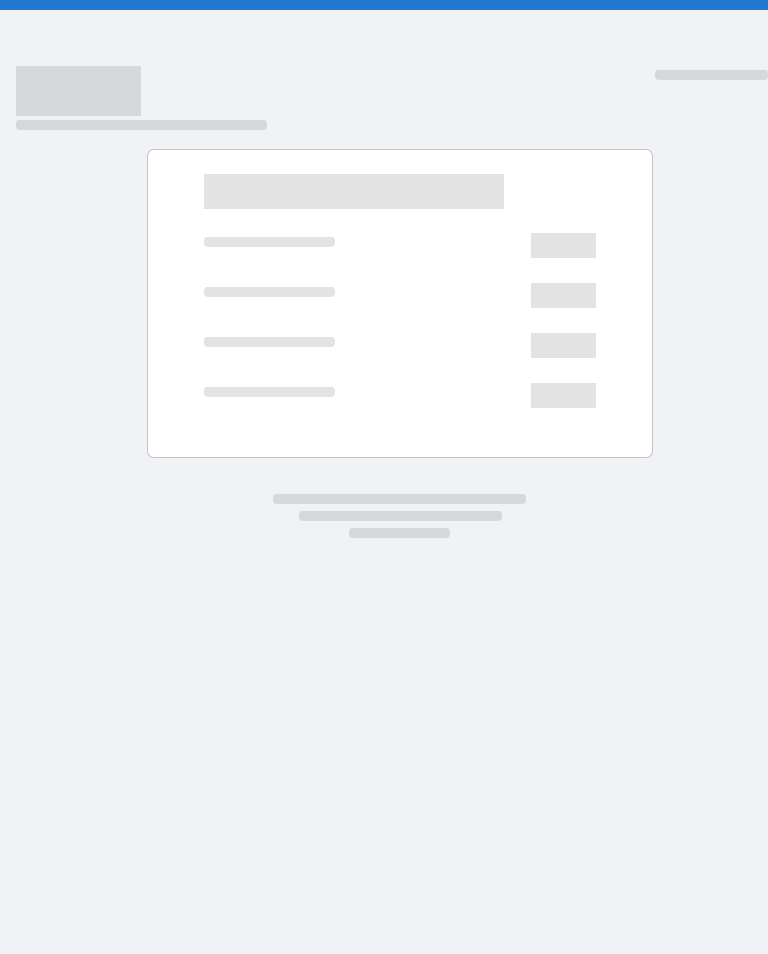 scroll, scrollTop: 0, scrollLeft: 0, axis: both 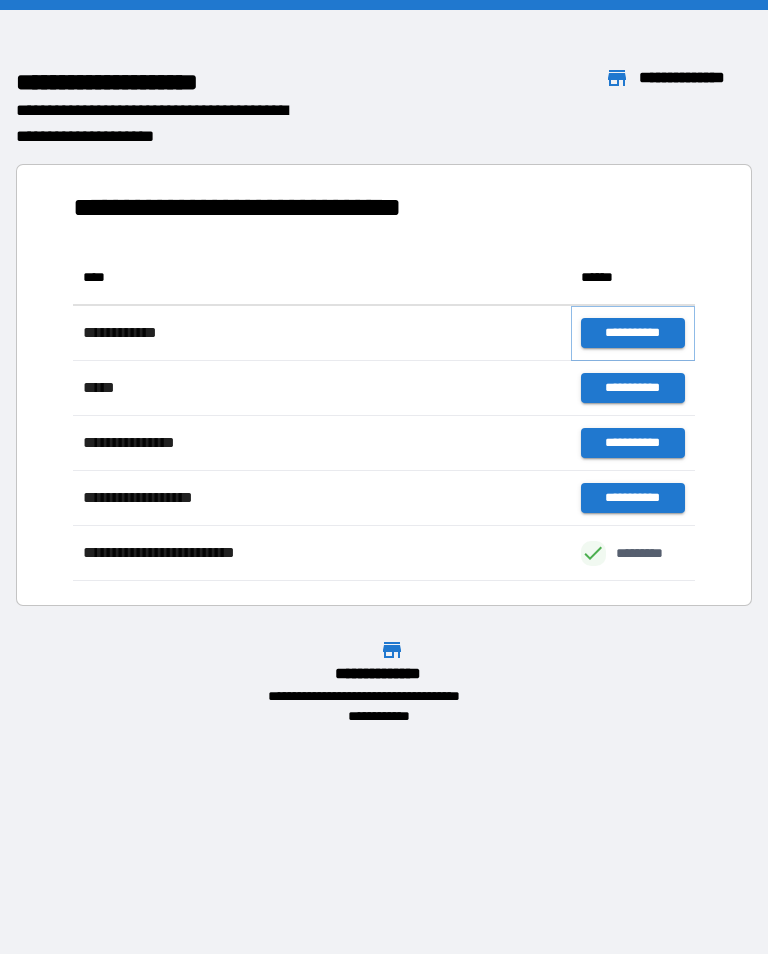 click on "**********" at bounding box center (633, 333) 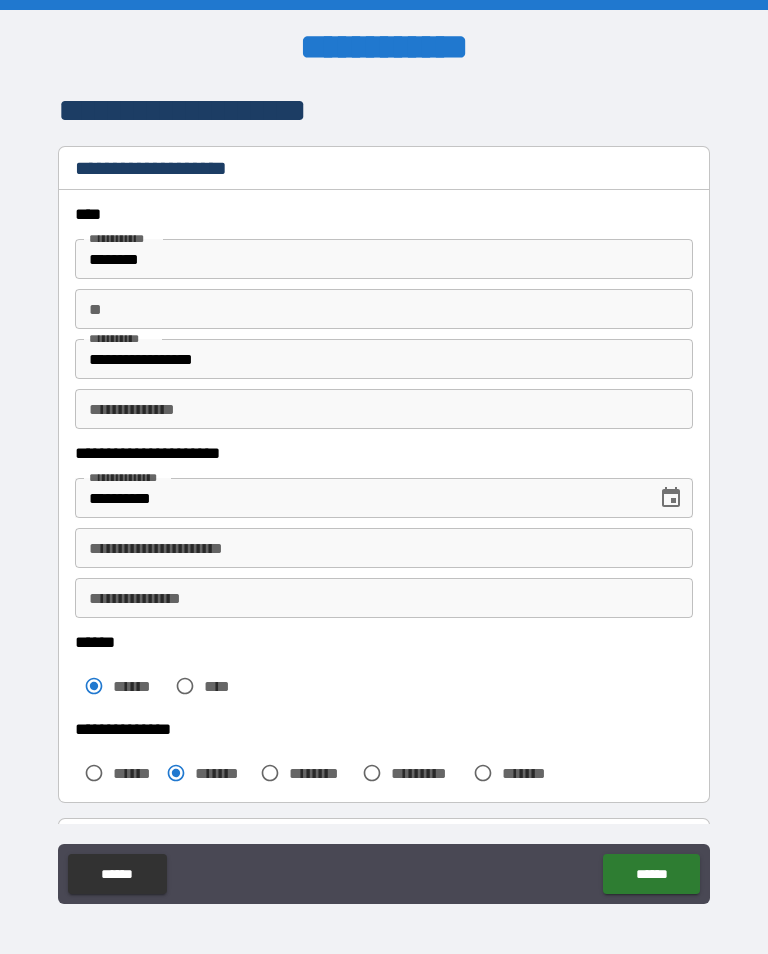click on "******" at bounding box center (651, 874) 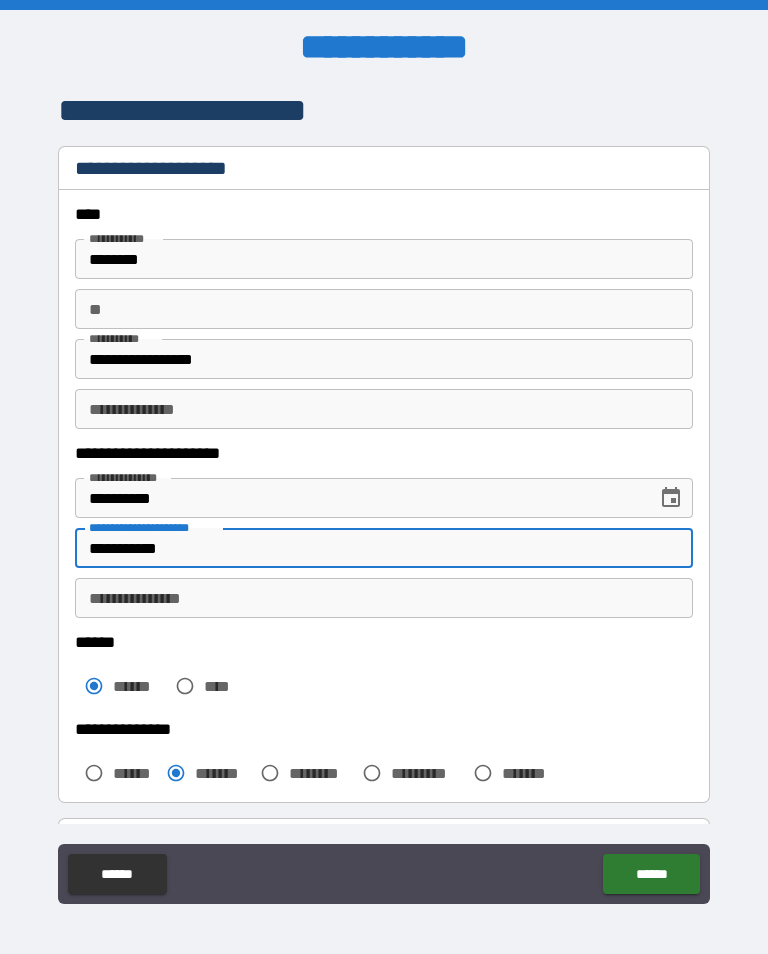 type on "**********" 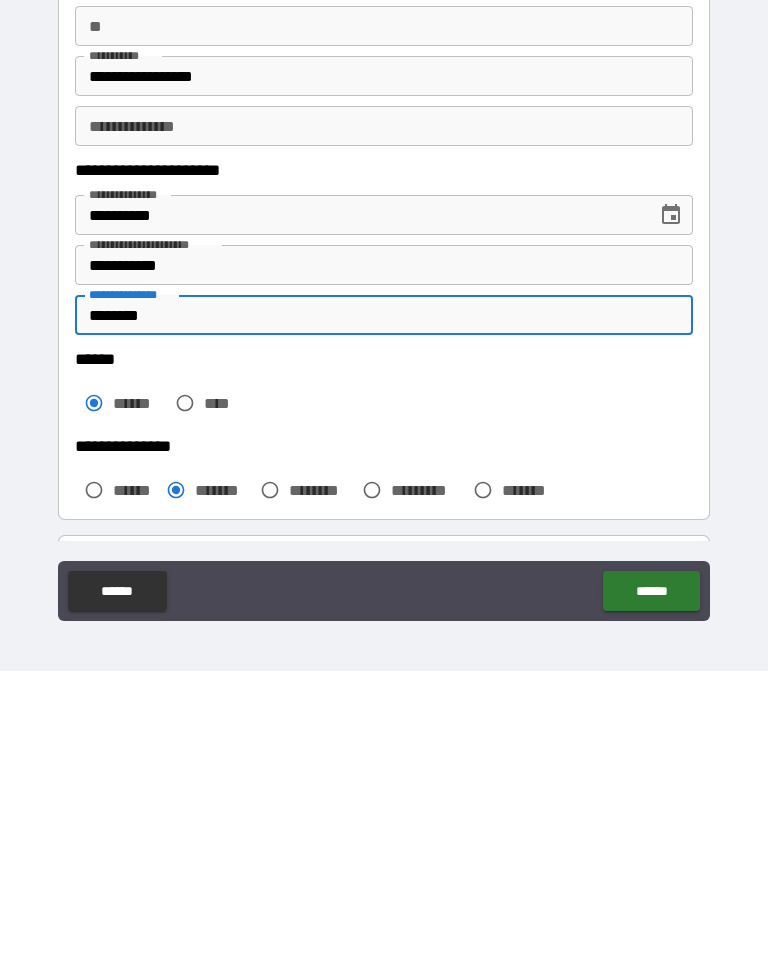 type on "********" 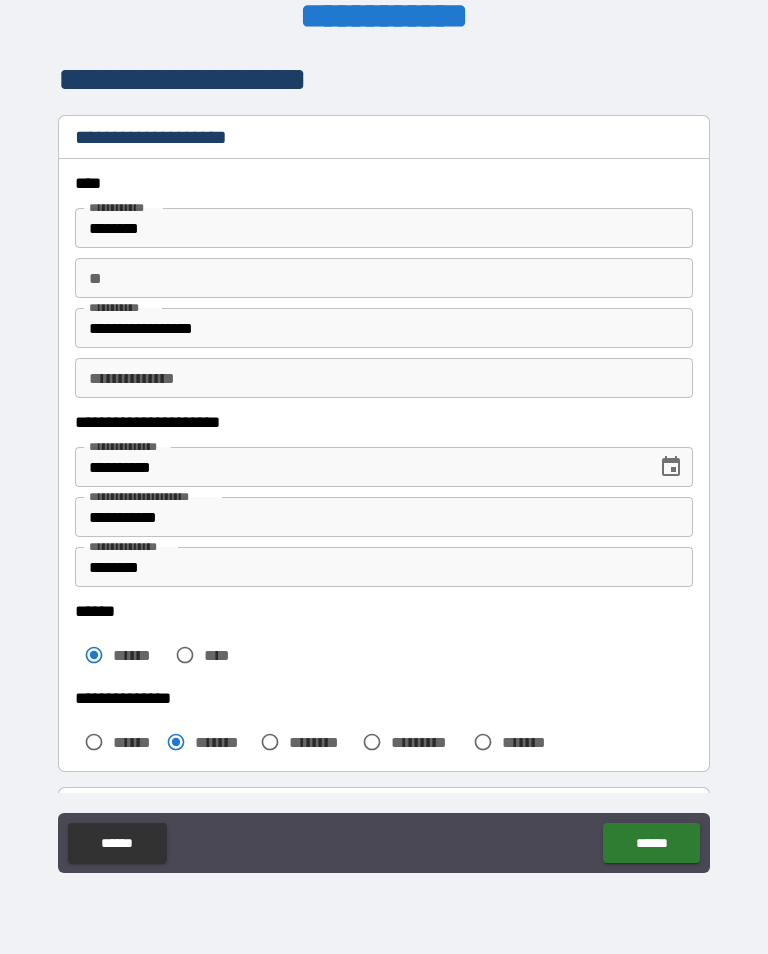 click on "**********" at bounding box center (384, 378) 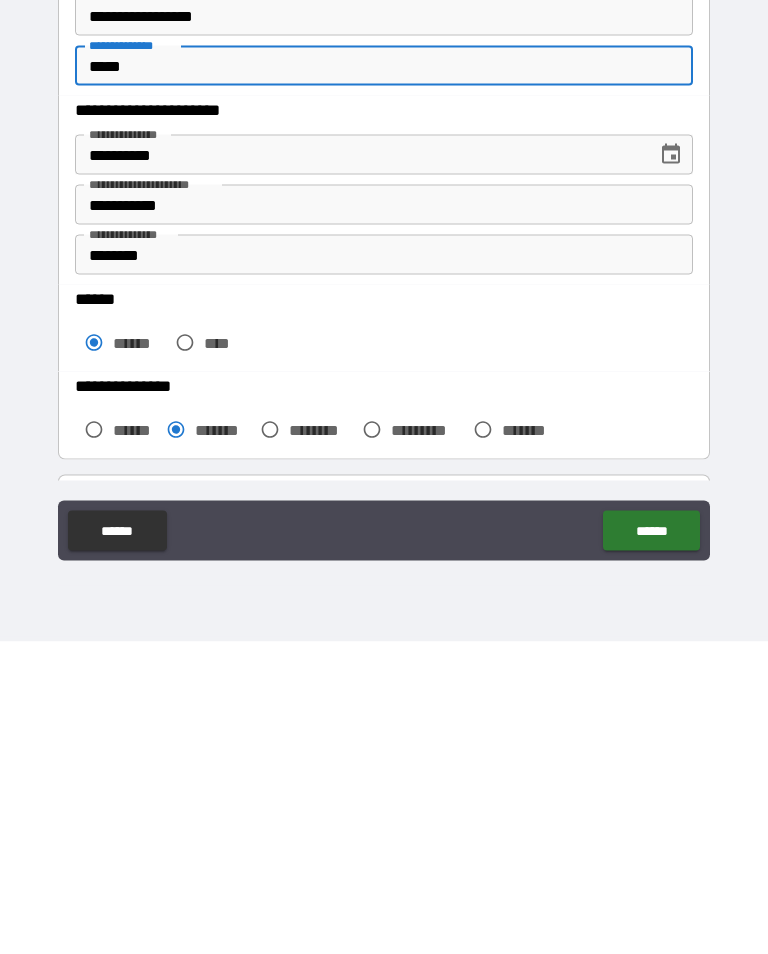 type on "*****" 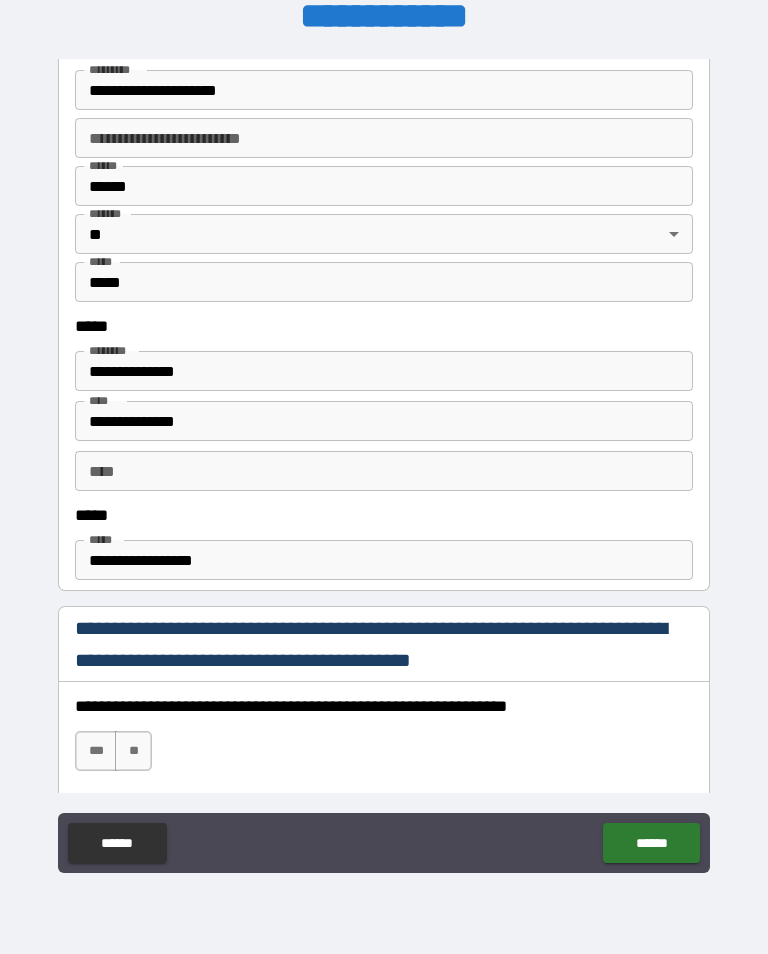 scroll, scrollTop: 811, scrollLeft: 0, axis: vertical 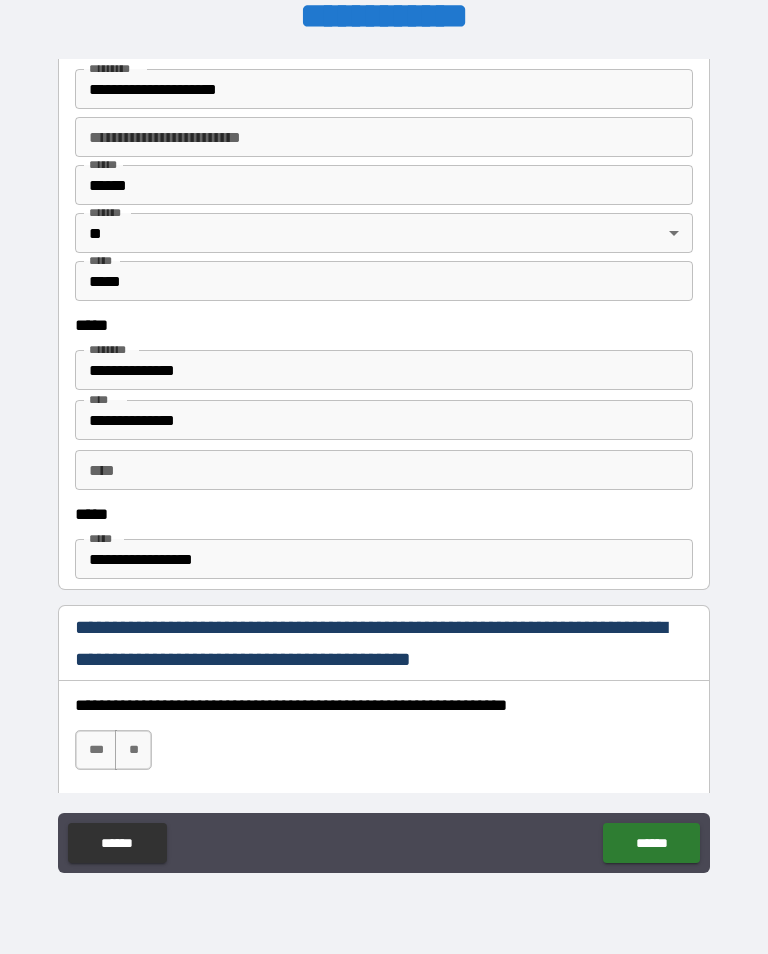 click on "***" at bounding box center [96, 750] 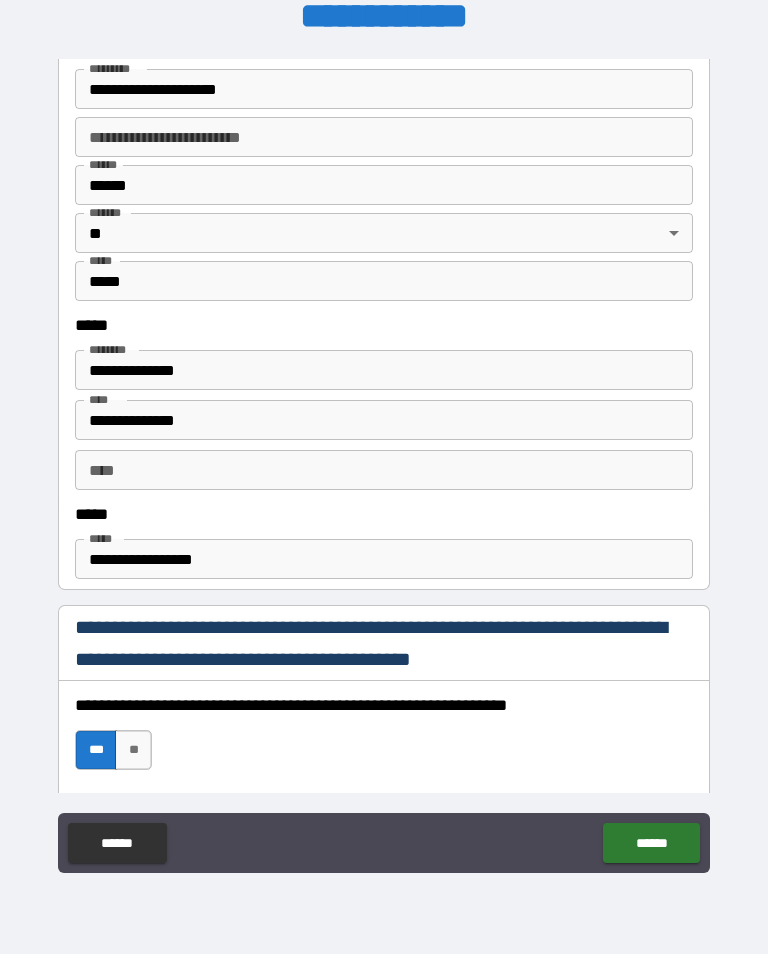 click on "******" at bounding box center [651, 843] 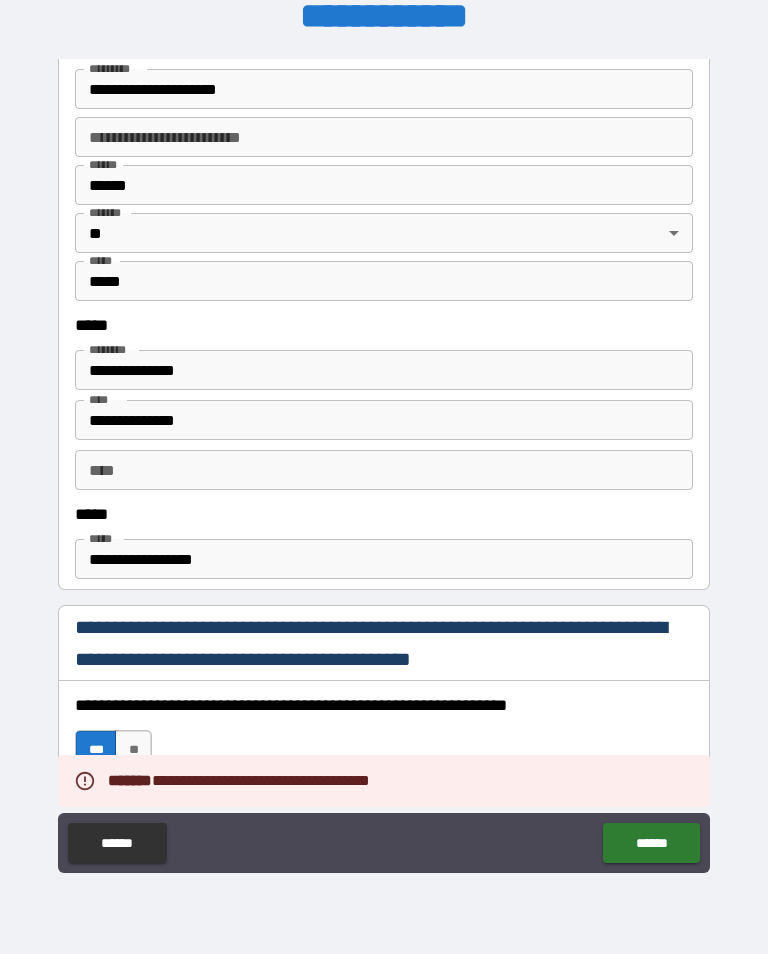 click on "**********" at bounding box center [384, 740] 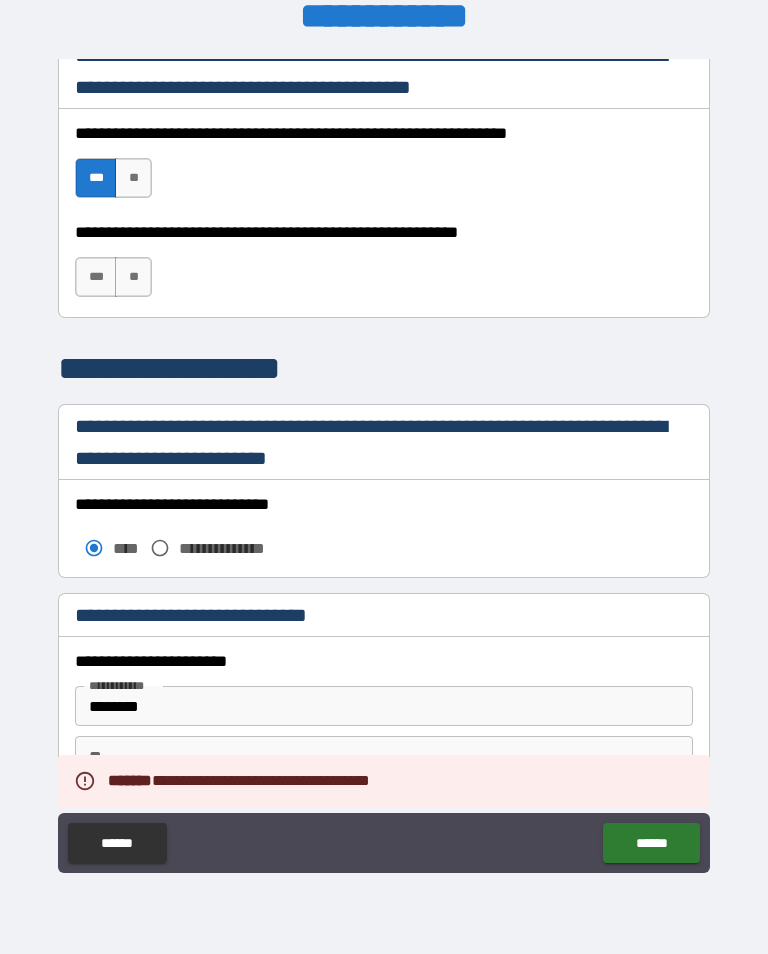 scroll, scrollTop: 1384, scrollLeft: 0, axis: vertical 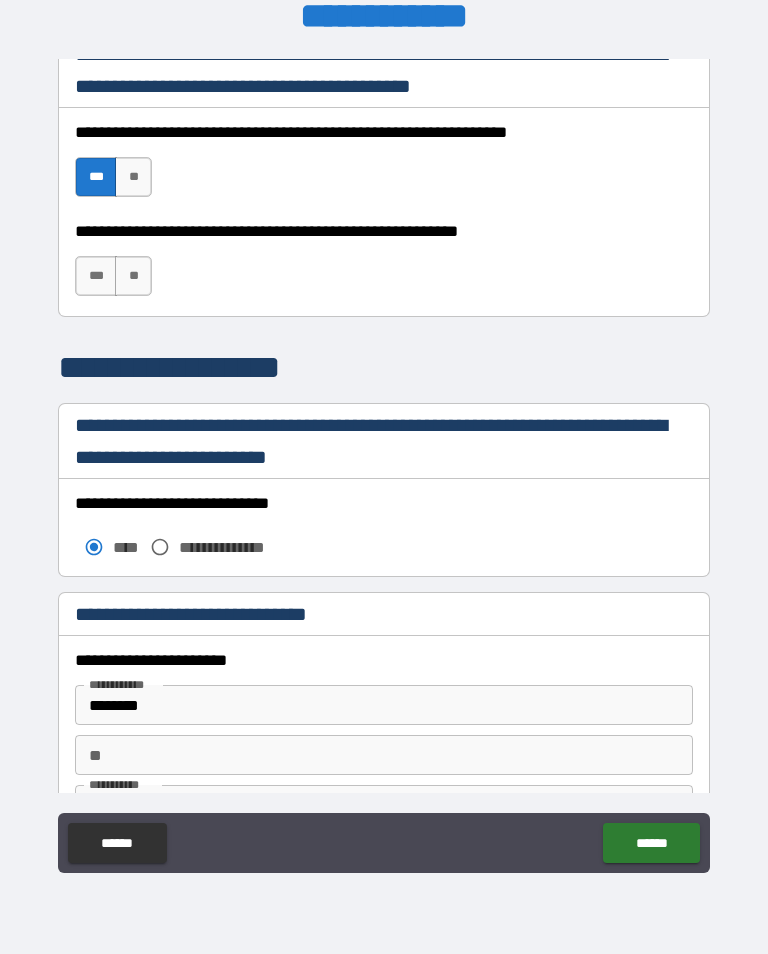 click on "***" at bounding box center [96, 276] 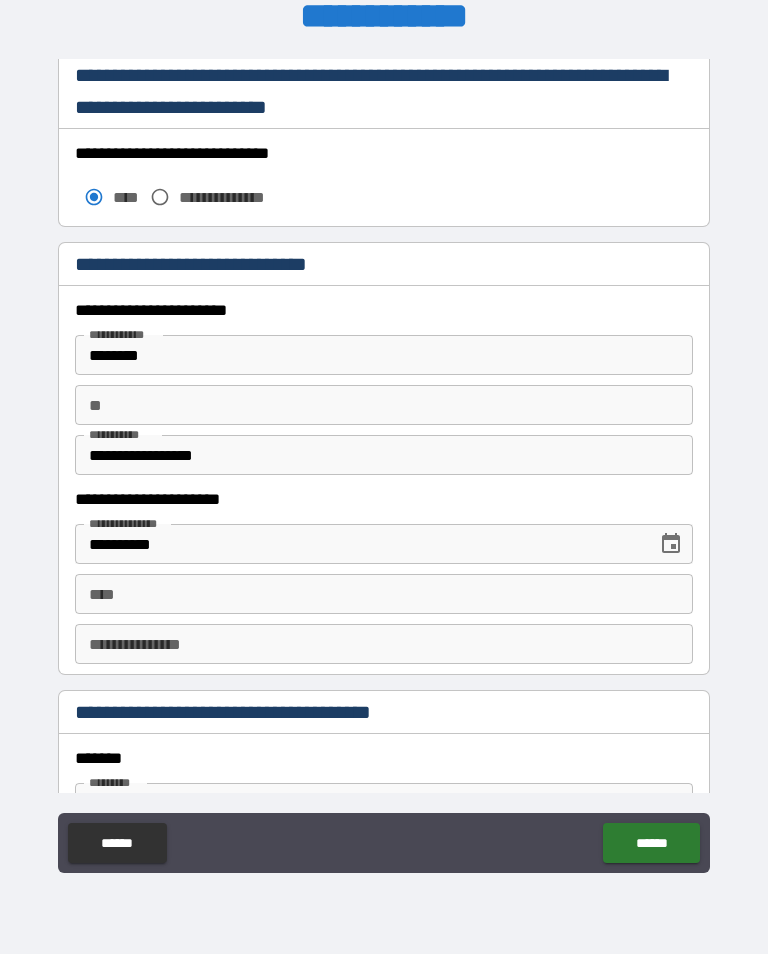 scroll, scrollTop: 1734, scrollLeft: 0, axis: vertical 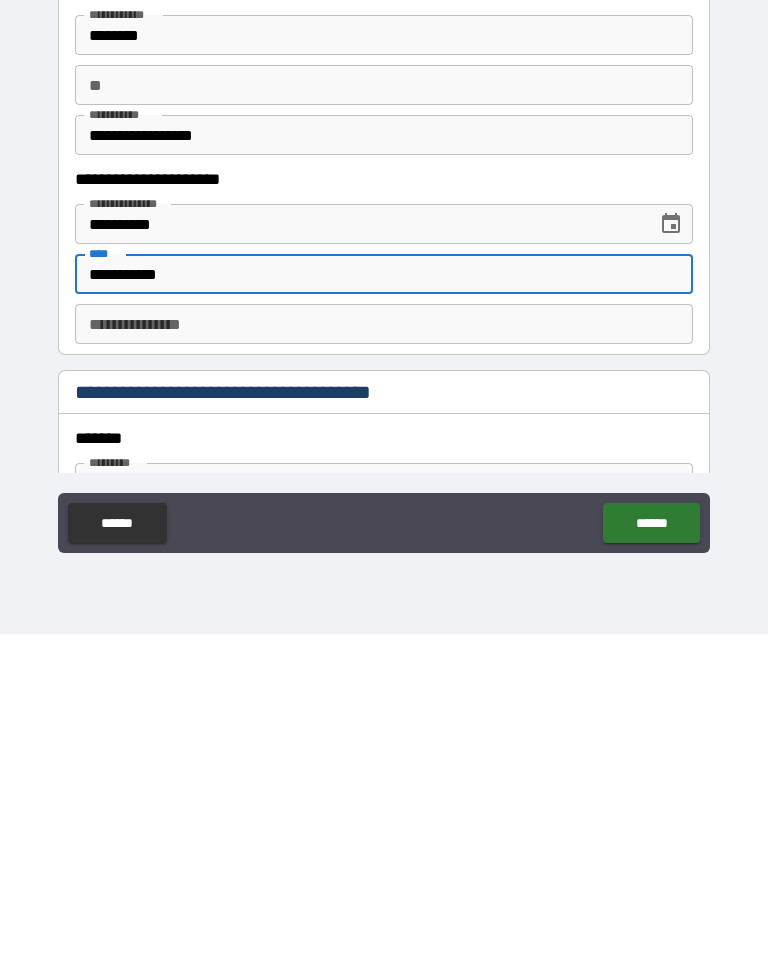 type on "**********" 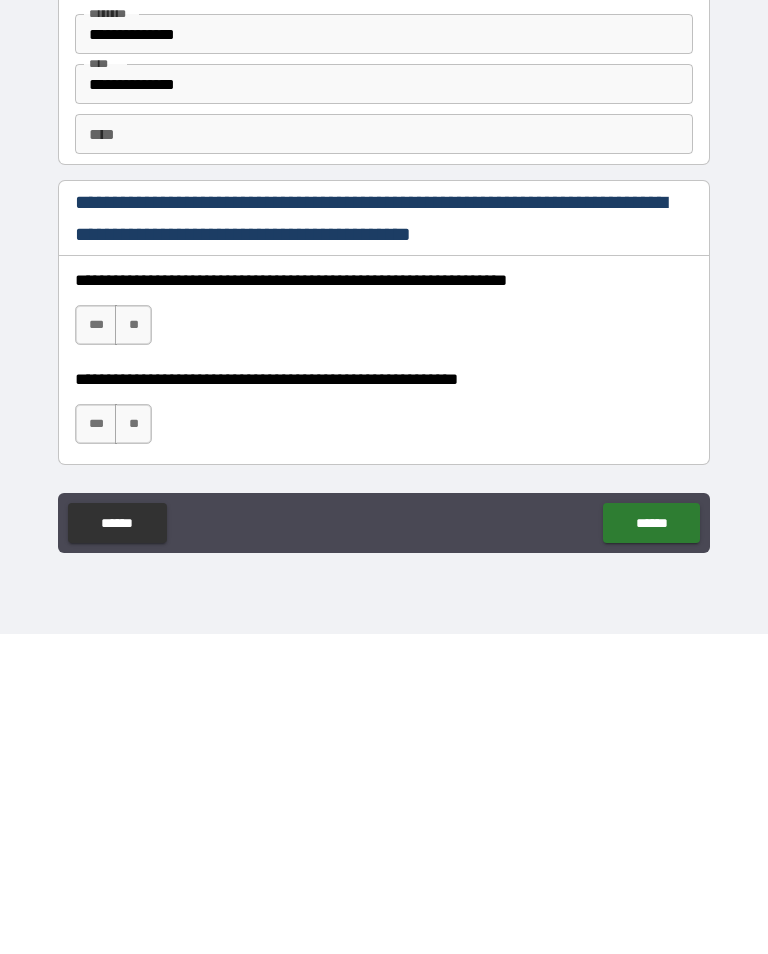 scroll, scrollTop: 2555, scrollLeft: 0, axis: vertical 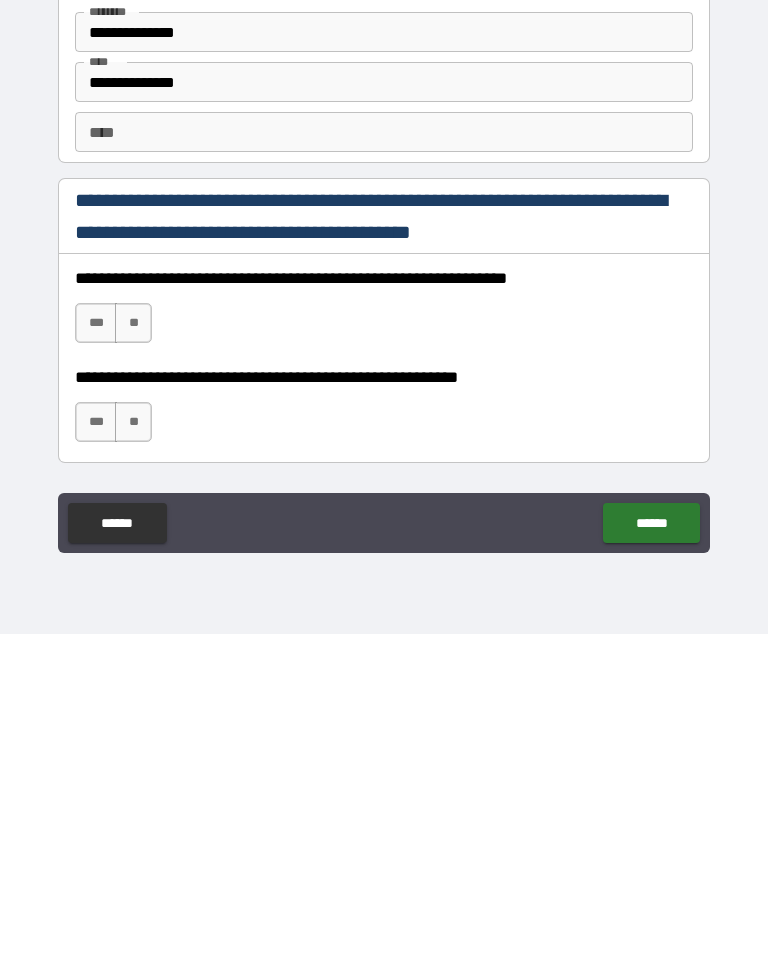 type on "********" 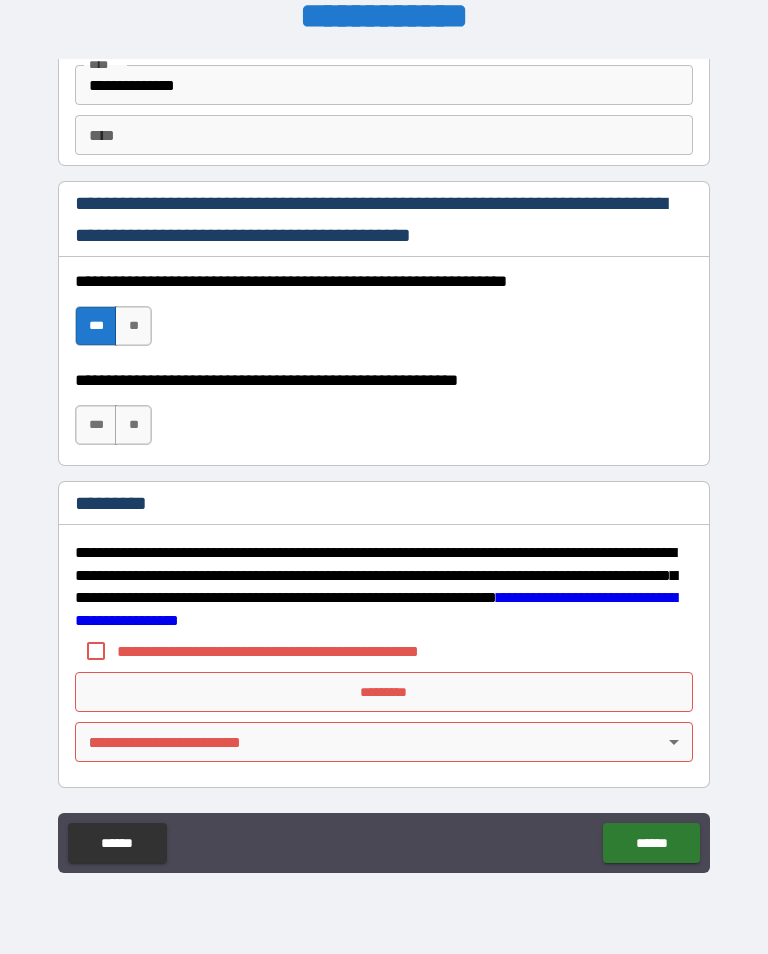 scroll, scrollTop: 2872, scrollLeft: 0, axis: vertical 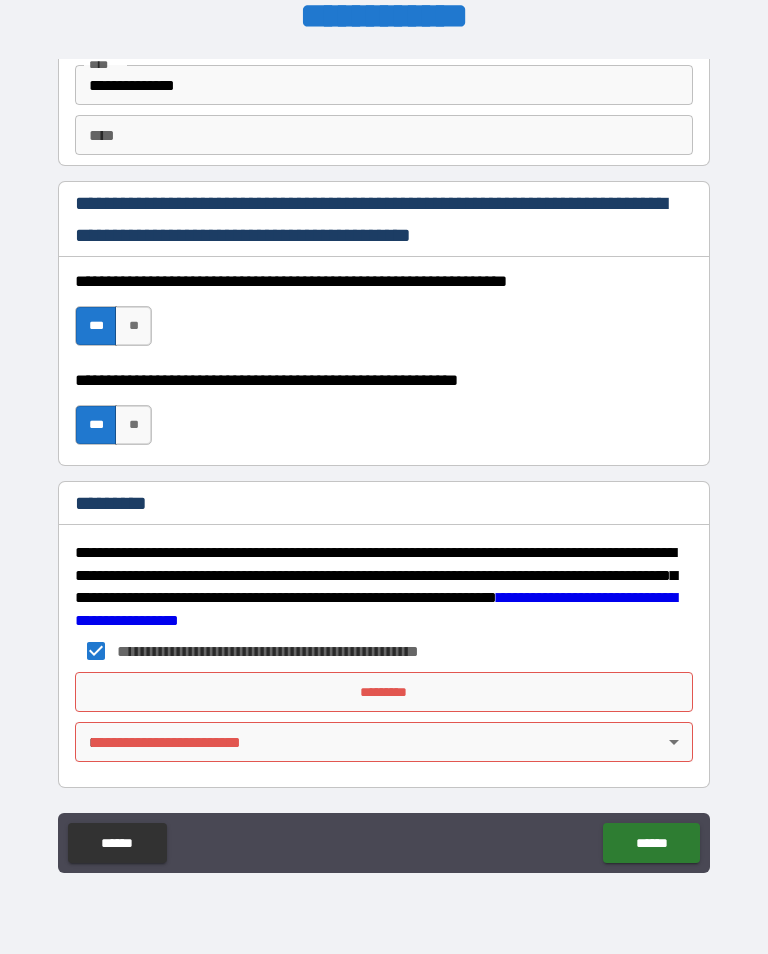 click on "*********" at bounding box center [384, 692] 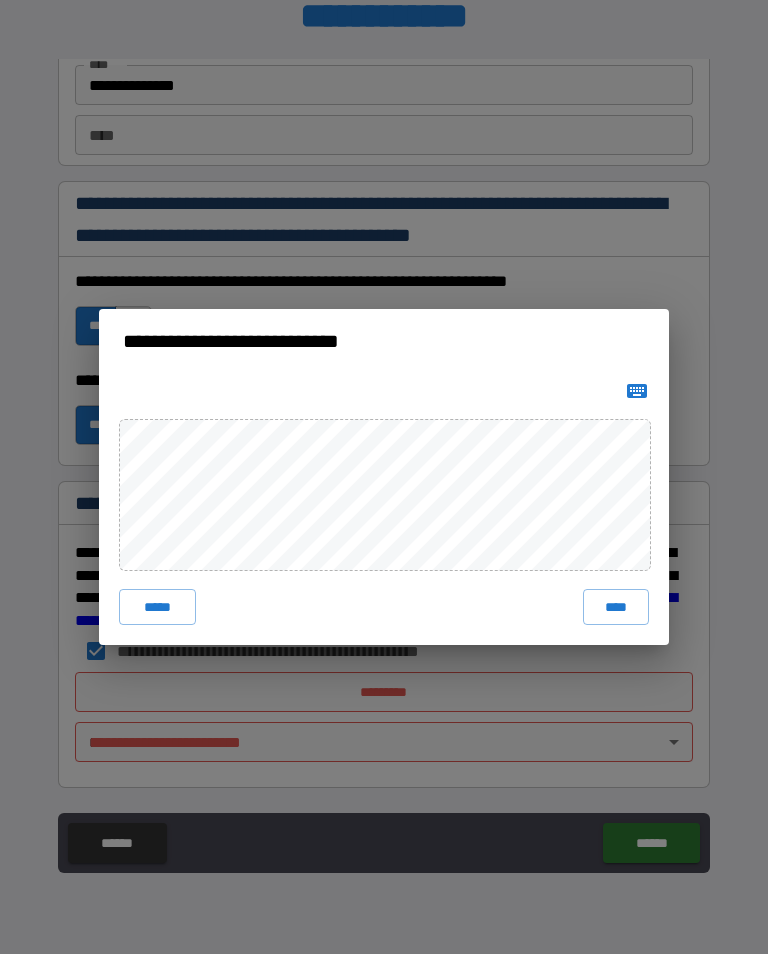 click on "****" at bounding box center (616, 607) 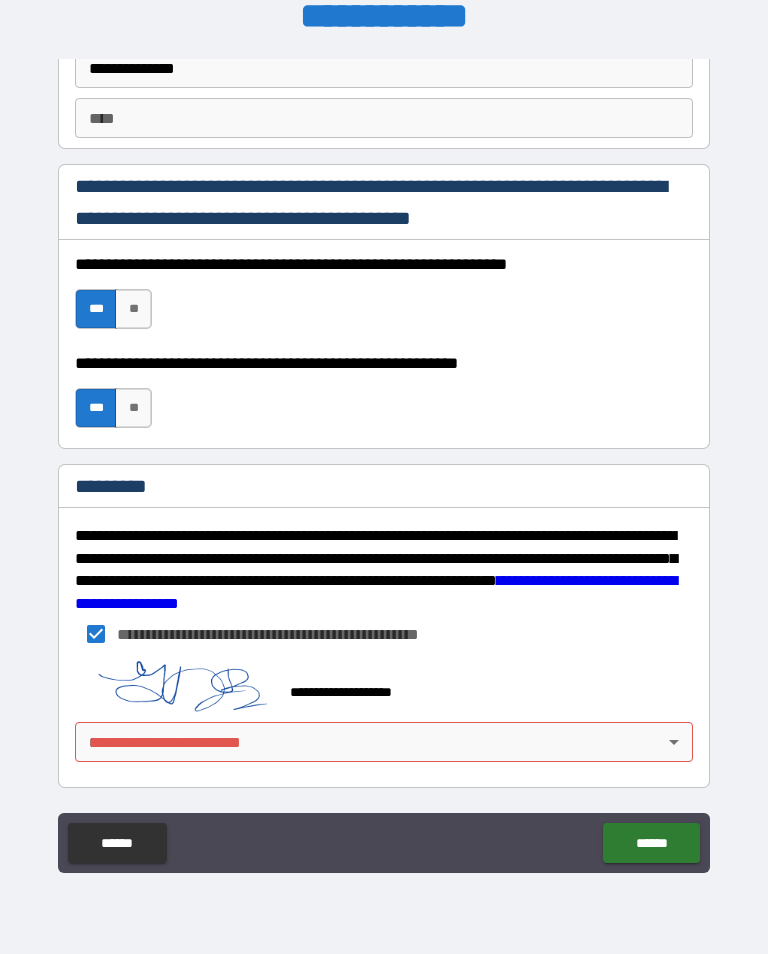scroll, scrollTop: 2889, scrollLeft: 0, axis: vertical 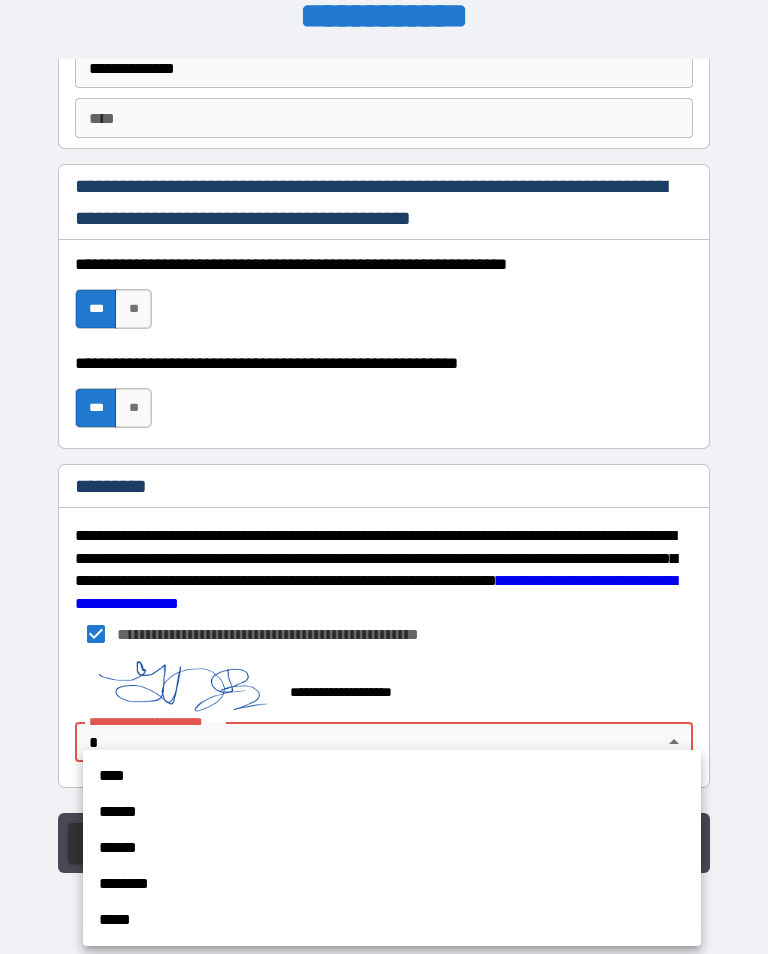click on "****" at bounding box center (392, 776) 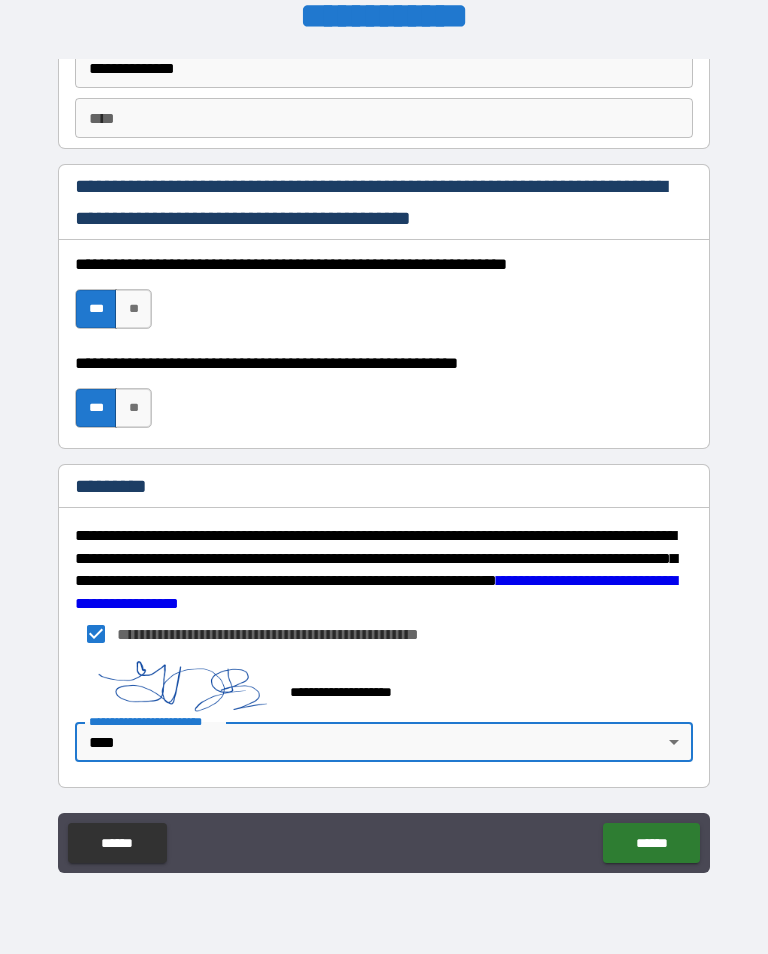 click on "******" at bounding box center [651, 843] 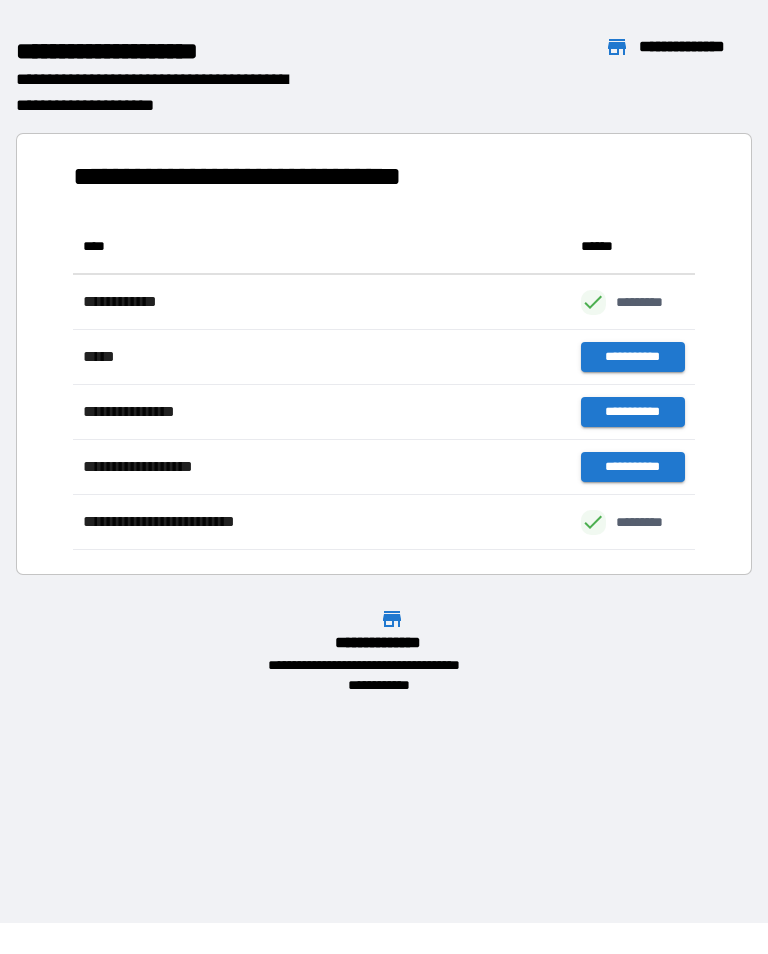 scroll, scrollTop: 331, scrollLeft: 622, axis: both 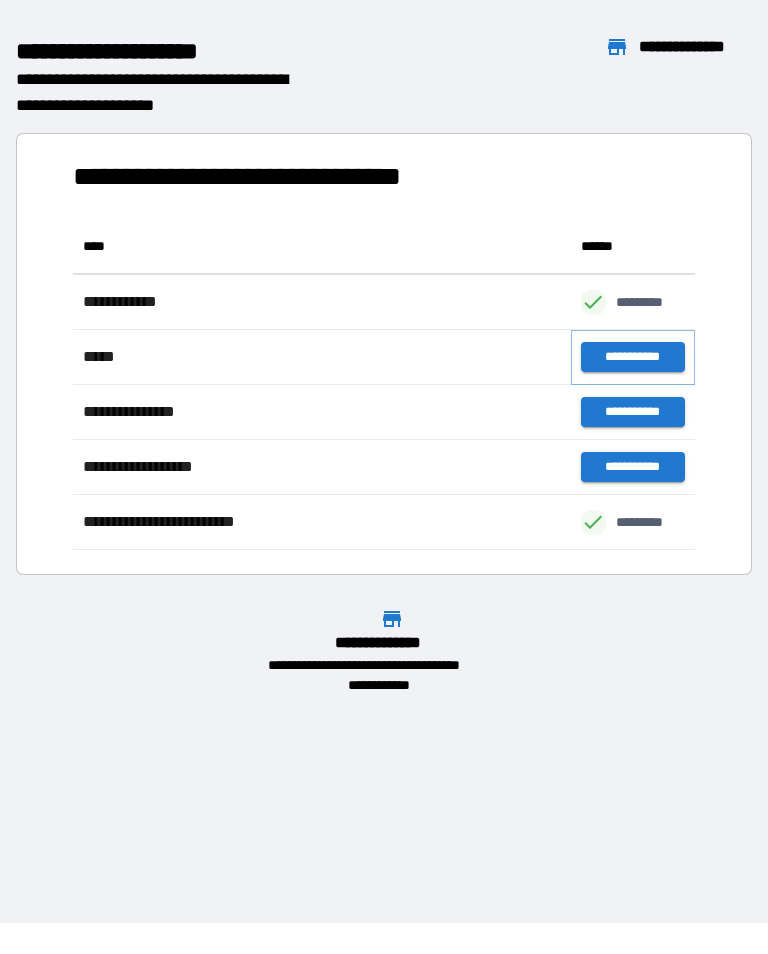 click on "**********" at bounding box center [633, 357] 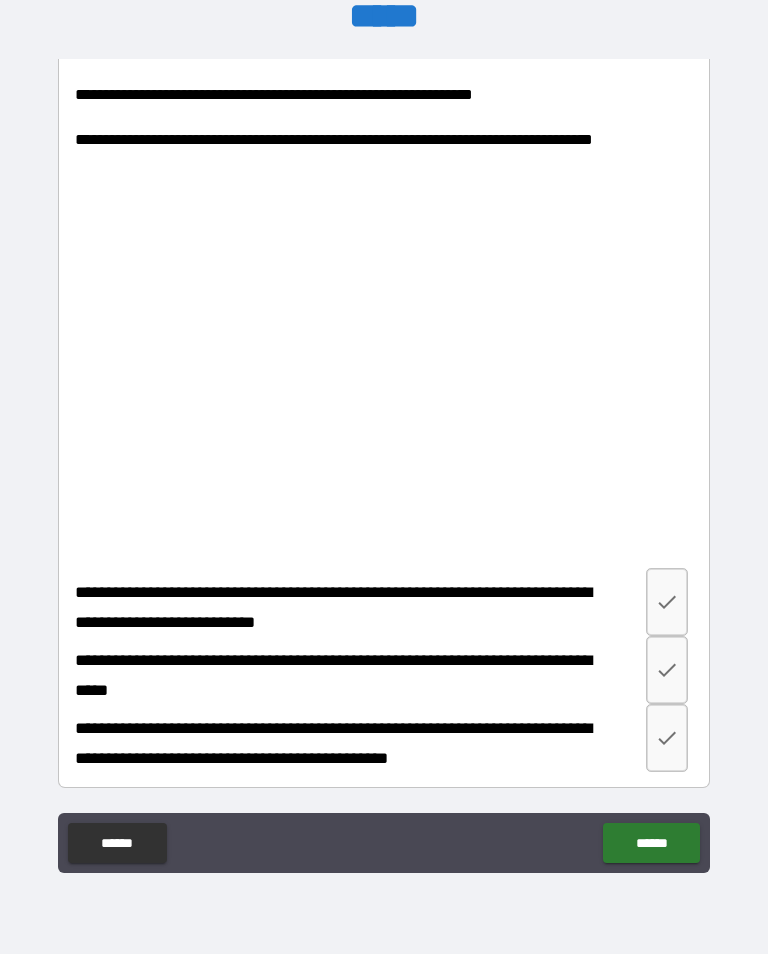 scroll, scrollTop: 3771, scrollLeft: 0, axis: vertical 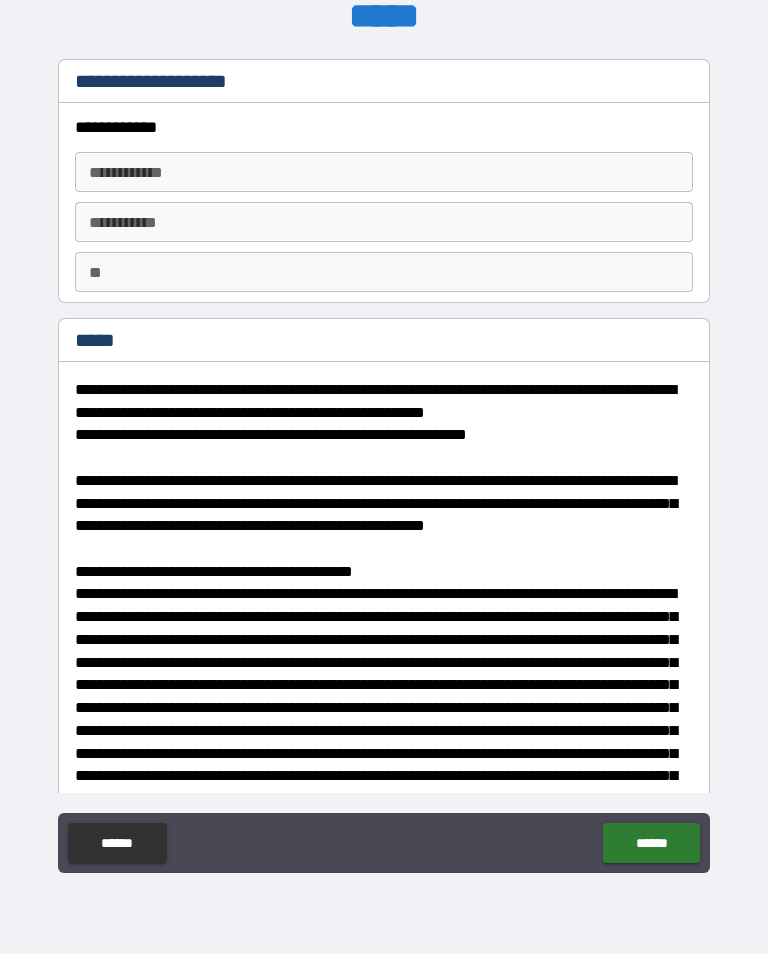 click on "**********" at bounding box center (384, 172) 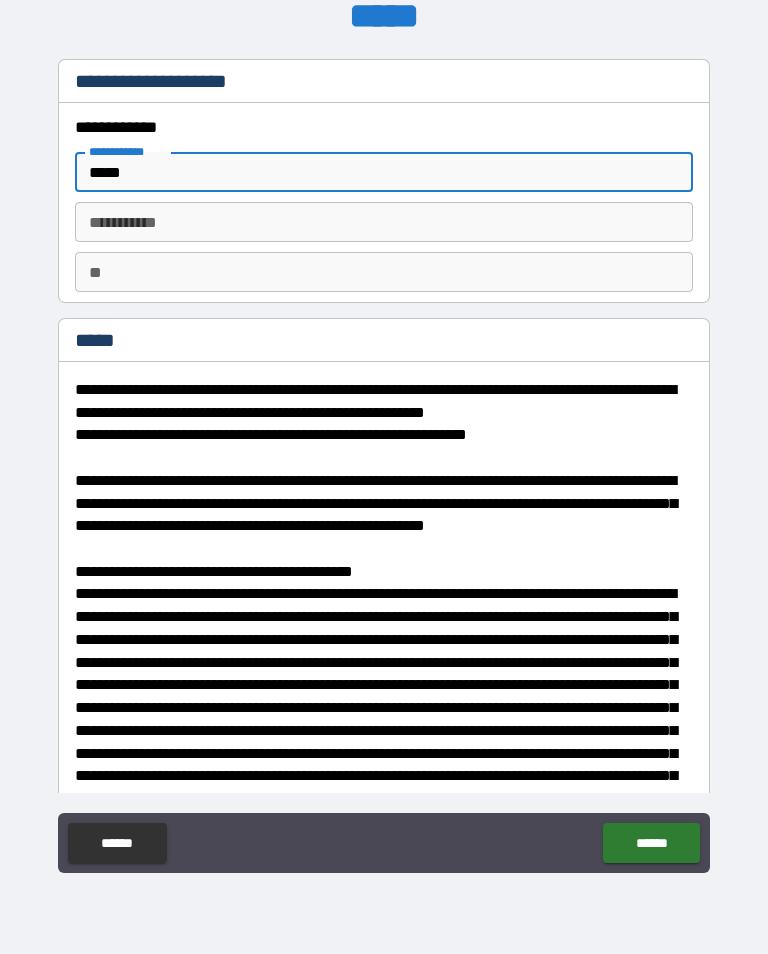 type on "*****" 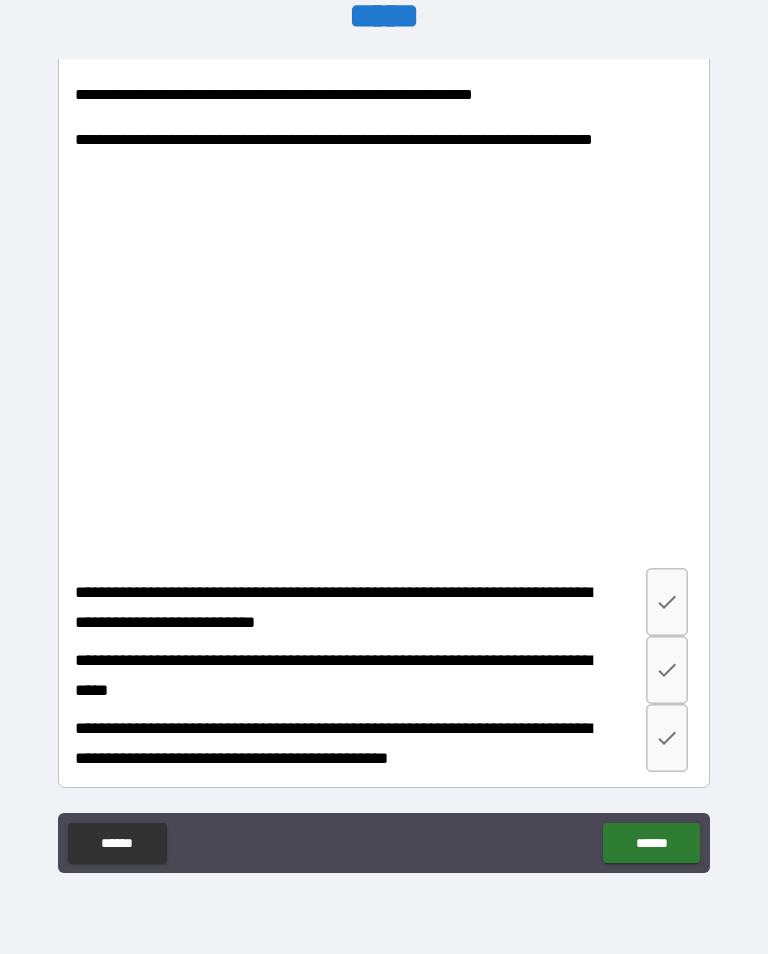 scroll, scrollTop: 3771, scrollLeft: 0, axis: vertical 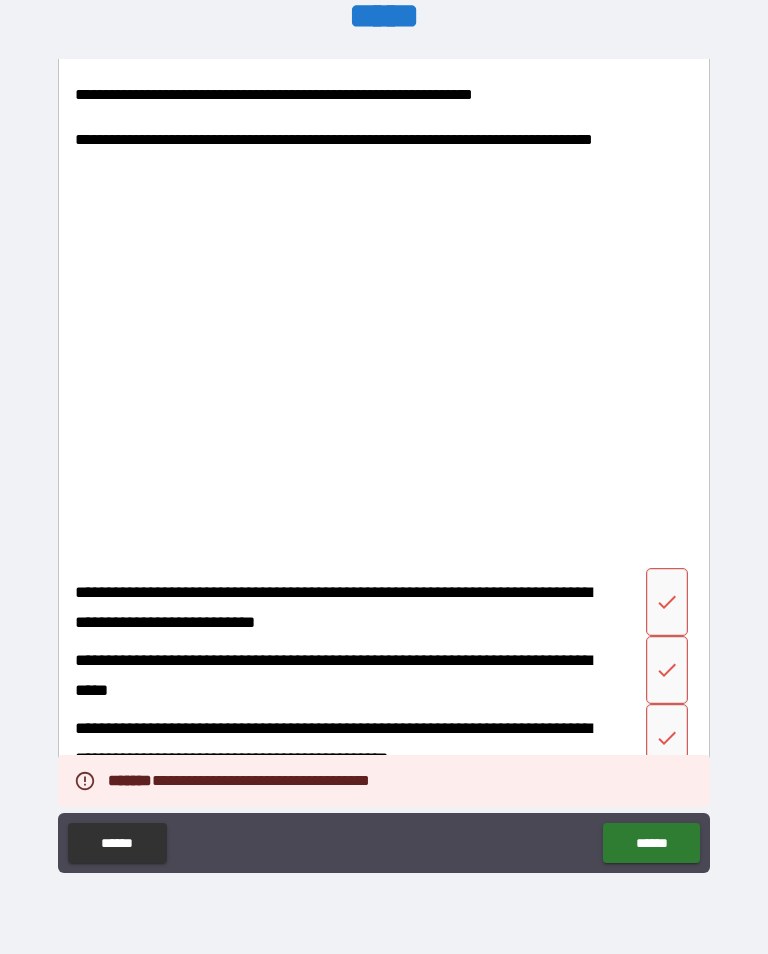 click on "[FIRST] [LAST] [CITY] [STATE] [POSTAL_CODE] [COUNTRY] [STREET_NAME] [STREET_TYPE] [APARTMENT_NUMBER] [ADDRESS_LINE_2] [ADDRESS_LINE_3] [PHONE] [EMAIL] [CREDIT_CARD_NUMBER] [PASSPORT_NUMBER] [DRIVER_LICENSE_NUMBER] [SSN]" at bounding box center [384, 464] 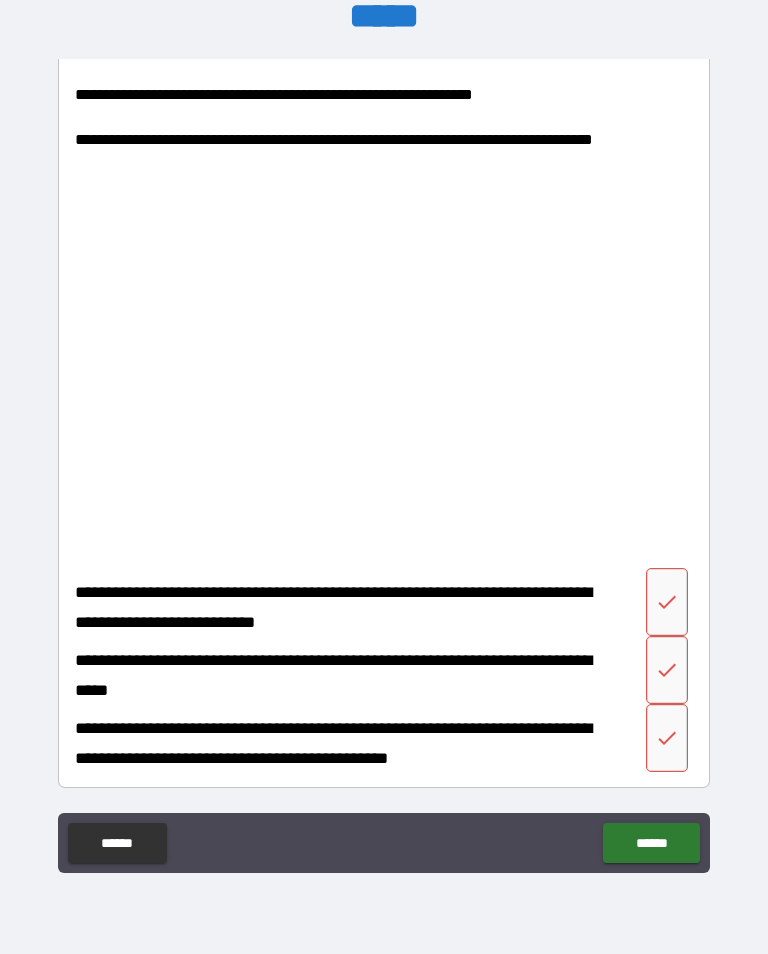 click on "******" at bounding box center (117, 843) 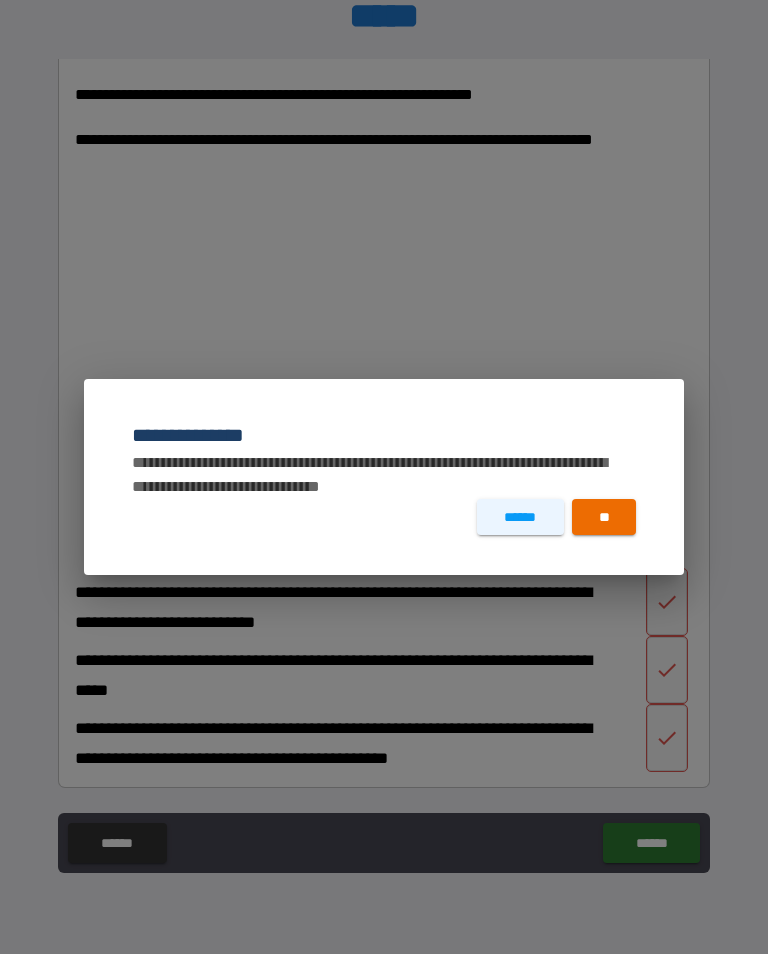 click on "**" at bounding box center (604, 517) 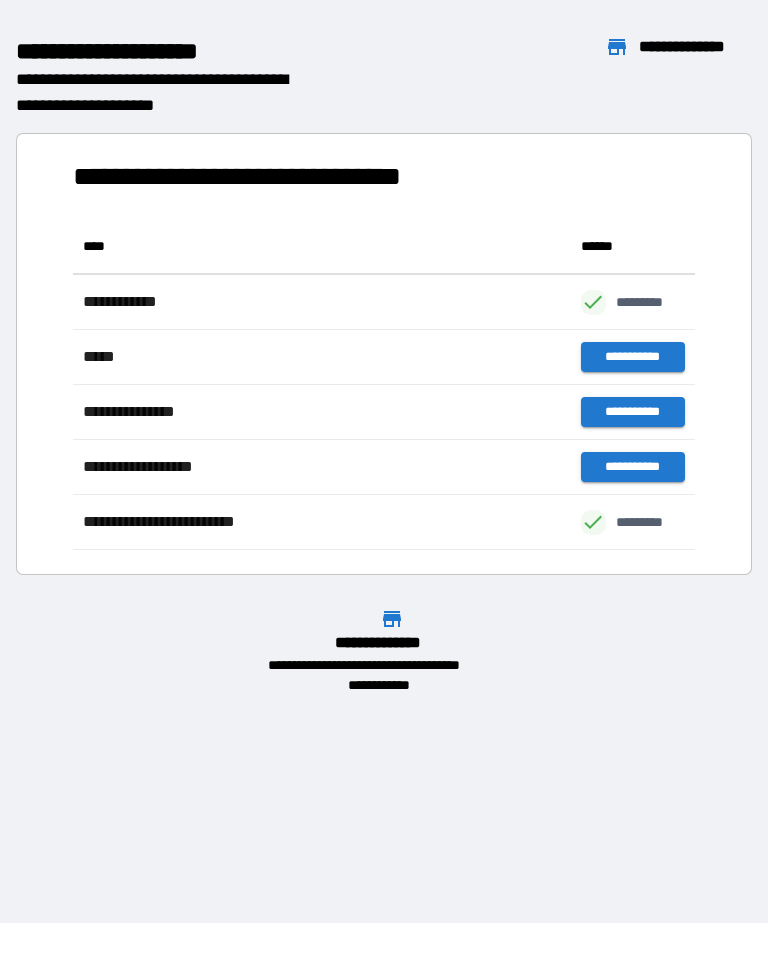 scroll, scrollTop: 1, scrollLeft: 1, axis: both 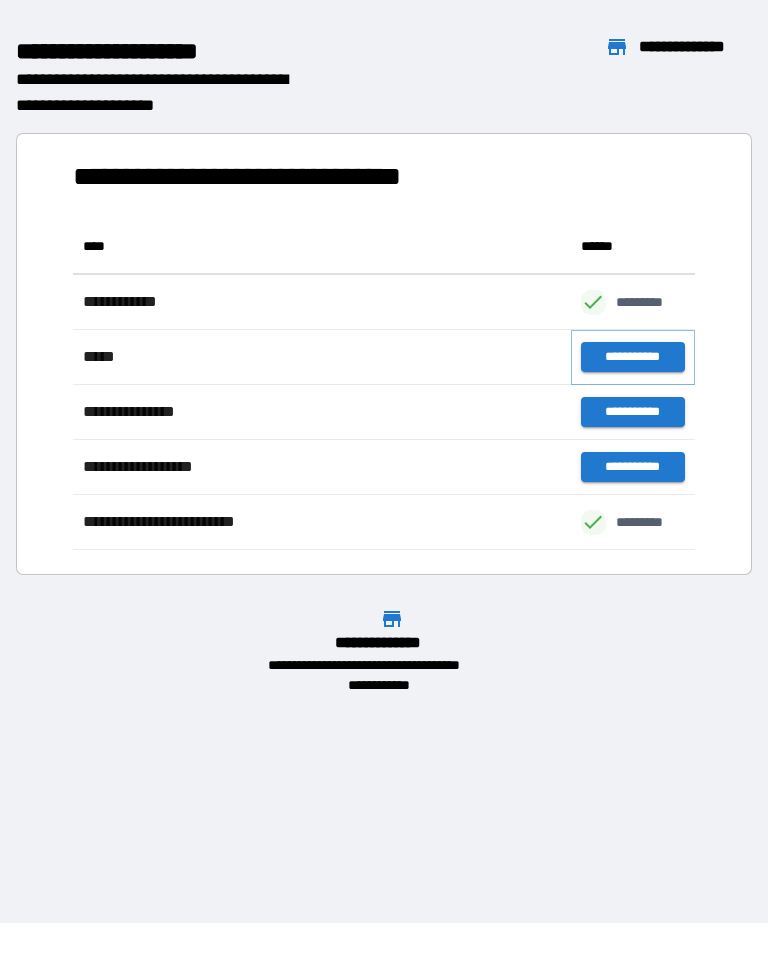 click on "**********" at bounding box center (633, 357) 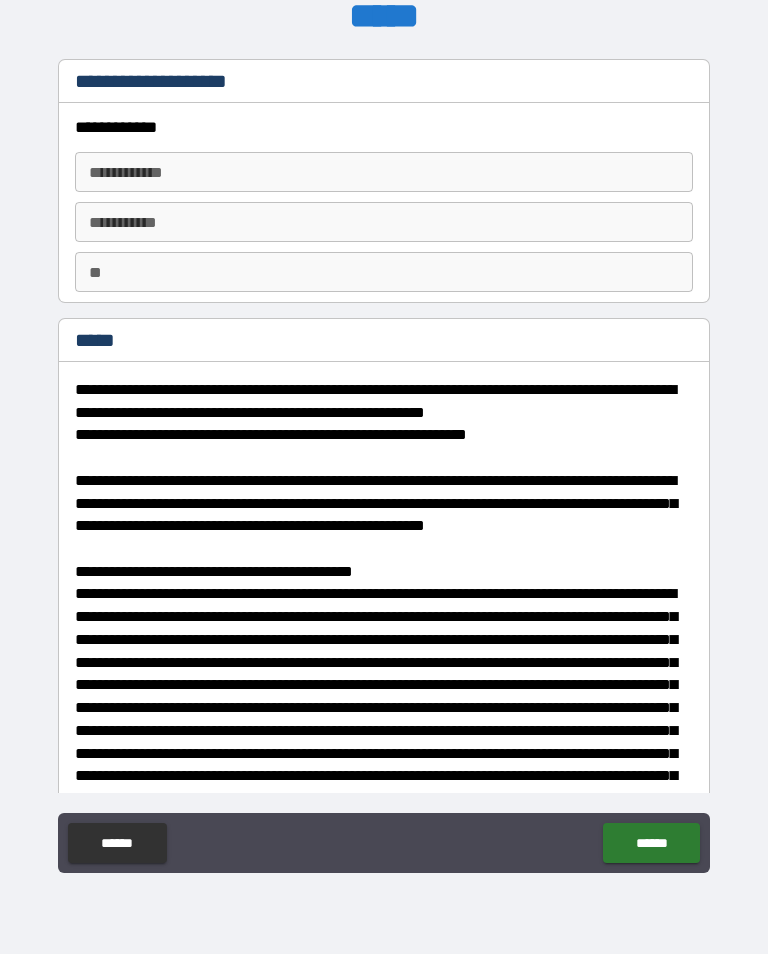 click on "**********" at bounding box center [384, 172] 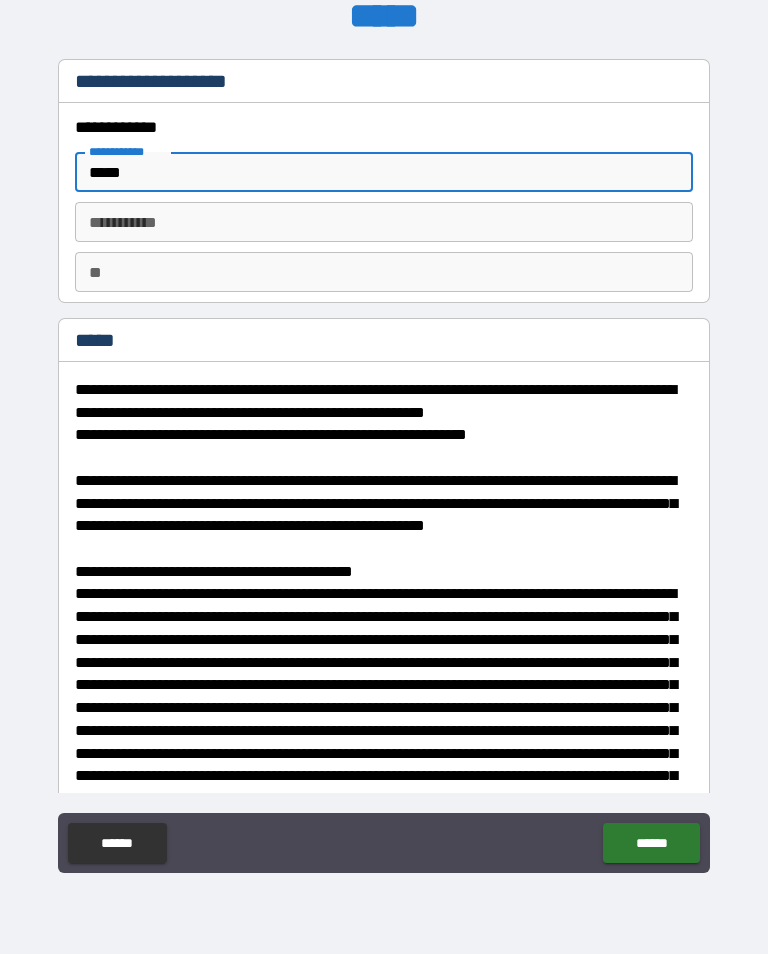 type on "*****" 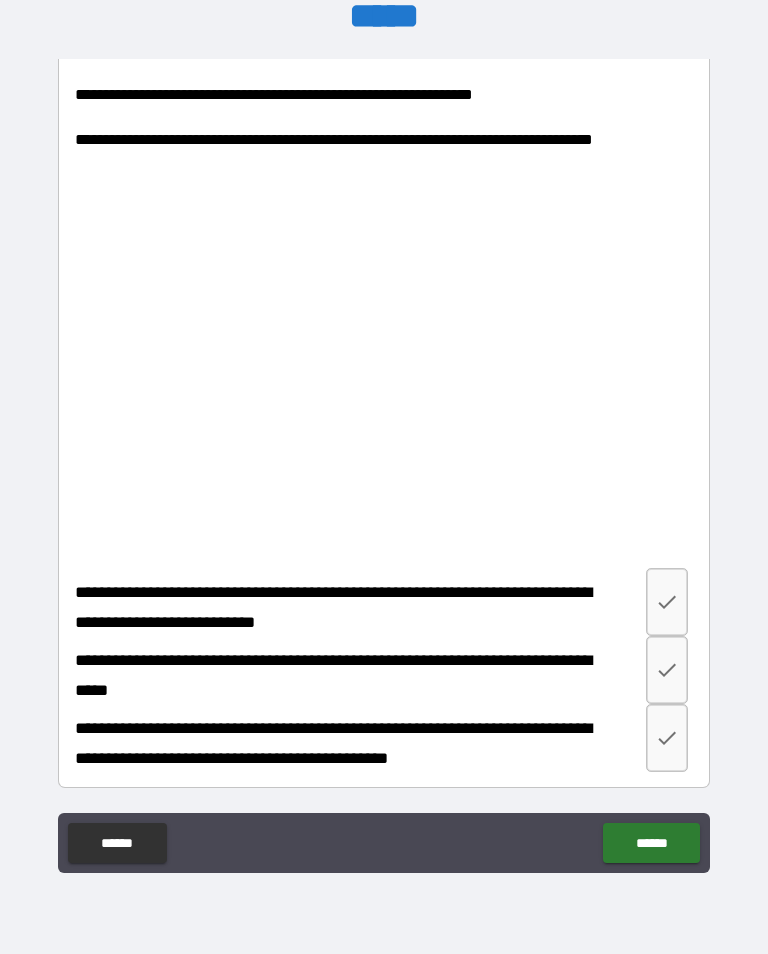 scroll, scrollTop: 3771, scrollLeft: 0, axis: vertical 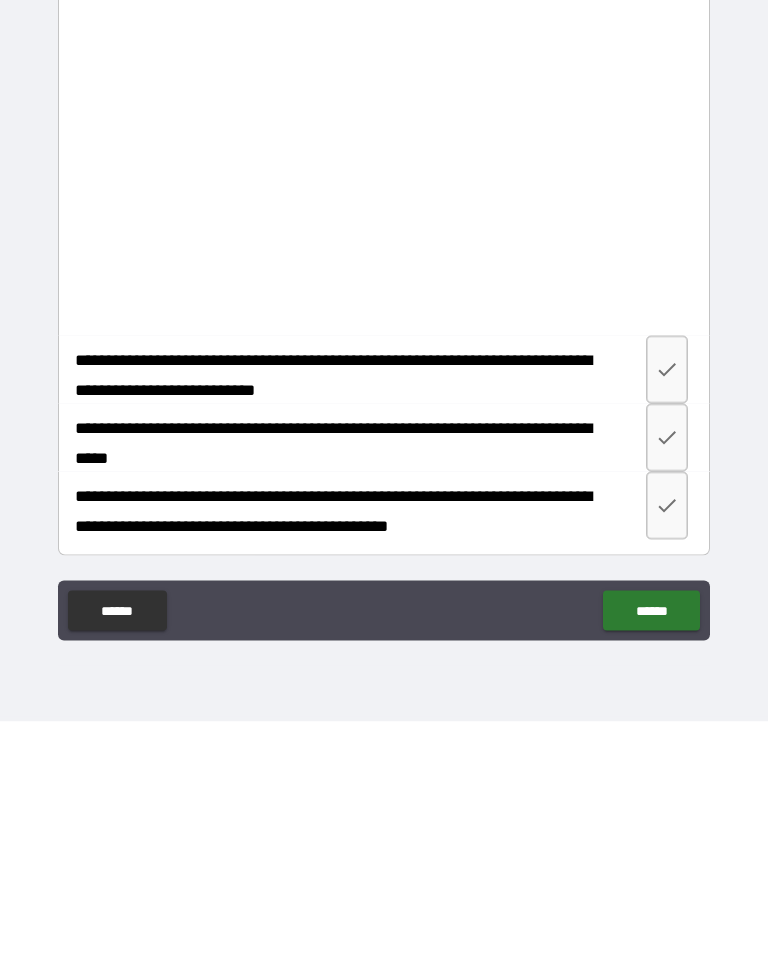 type on "**********" 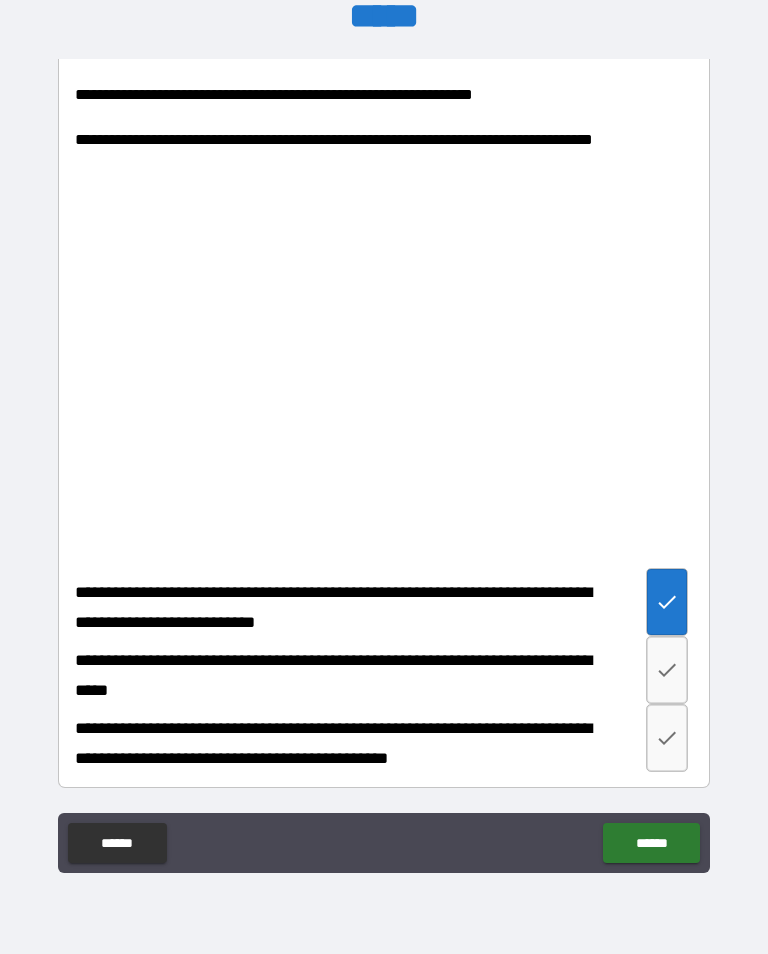 click 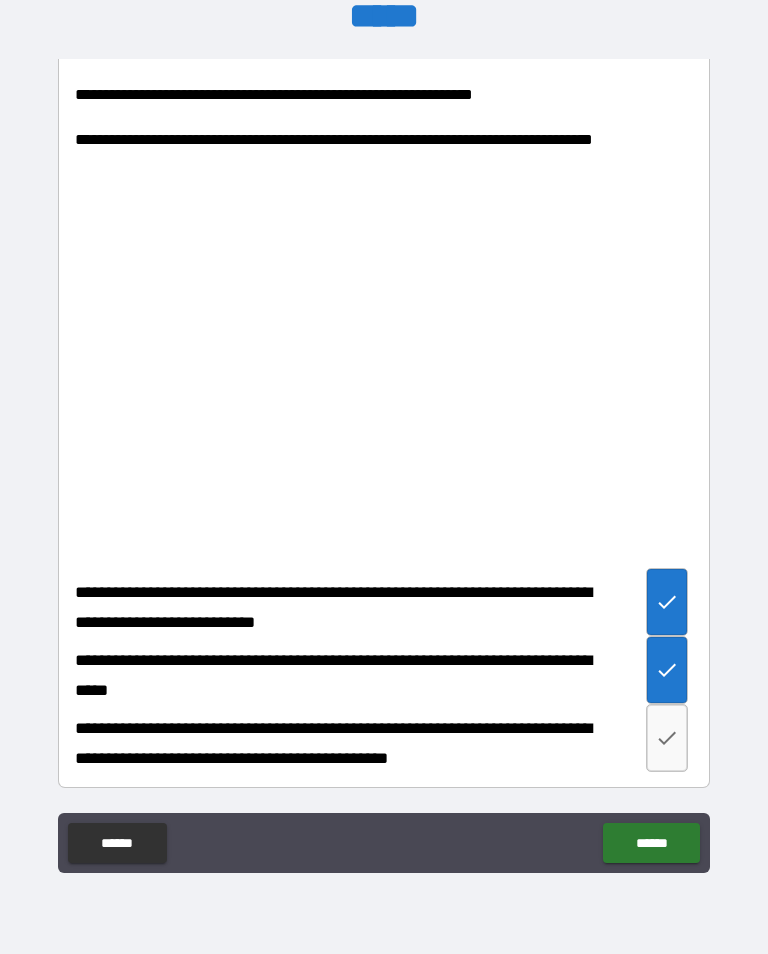 click 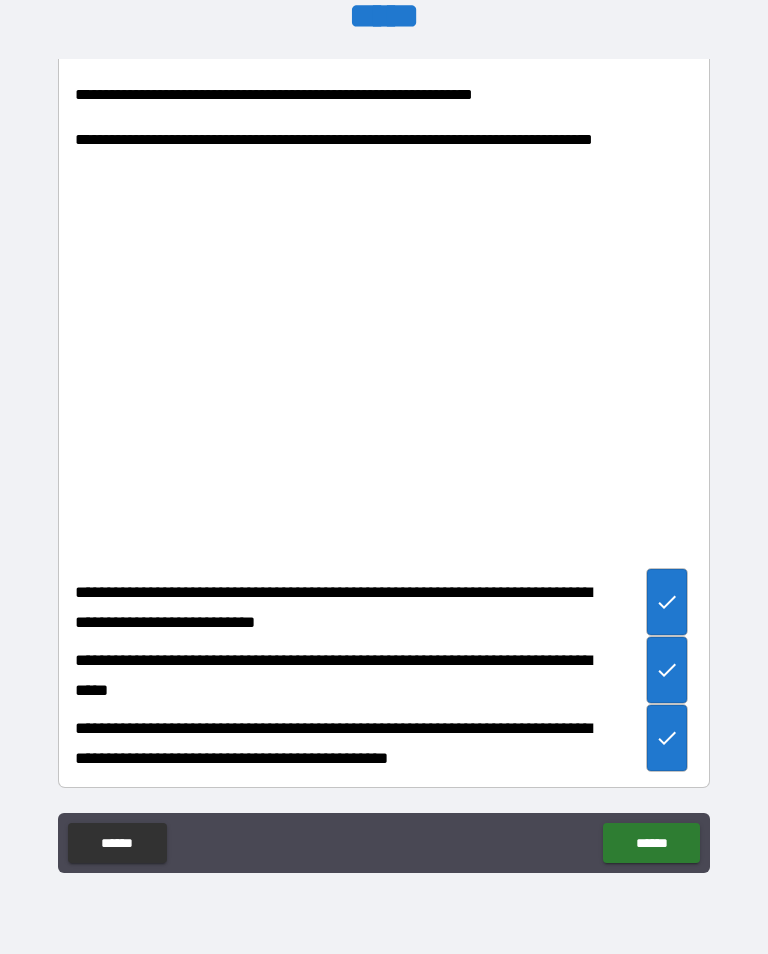 click on "******" at bounding box center [651, 843] 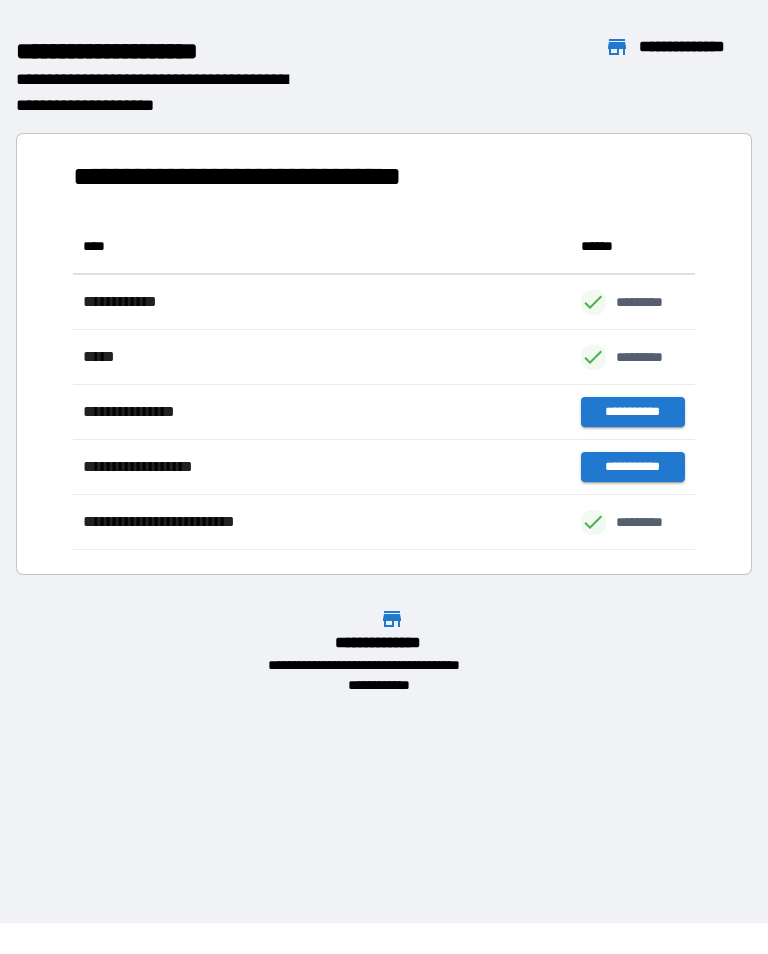 scroll, scrollTop: 331, scrollLeft: 622, axis: both 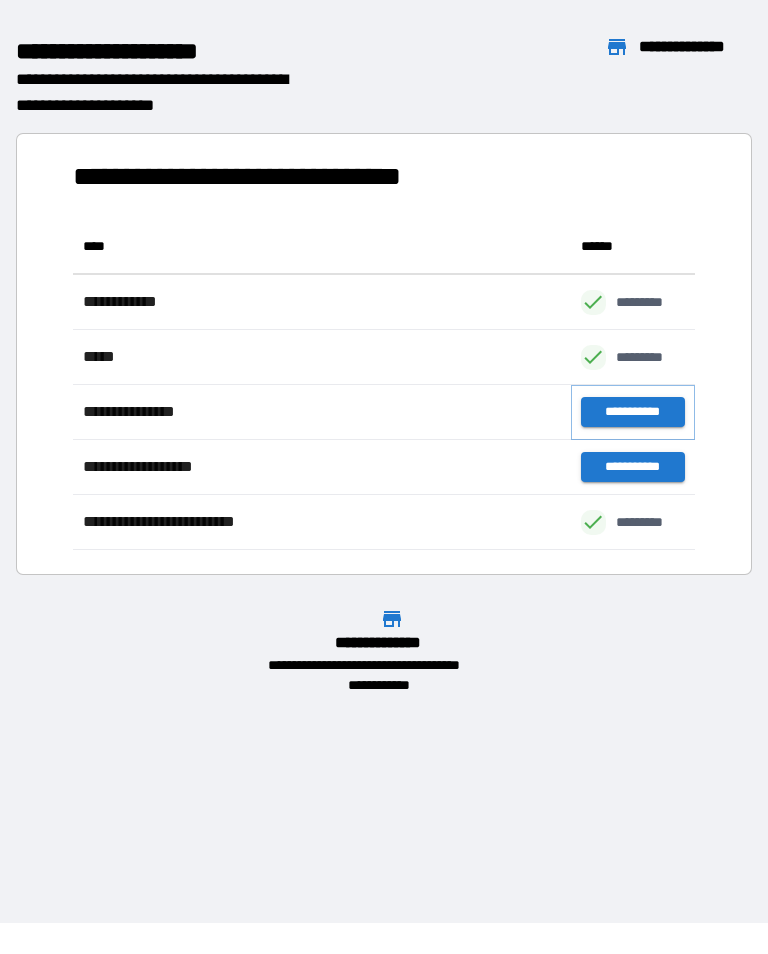 click on "**********" at bounding box center [633, 412] 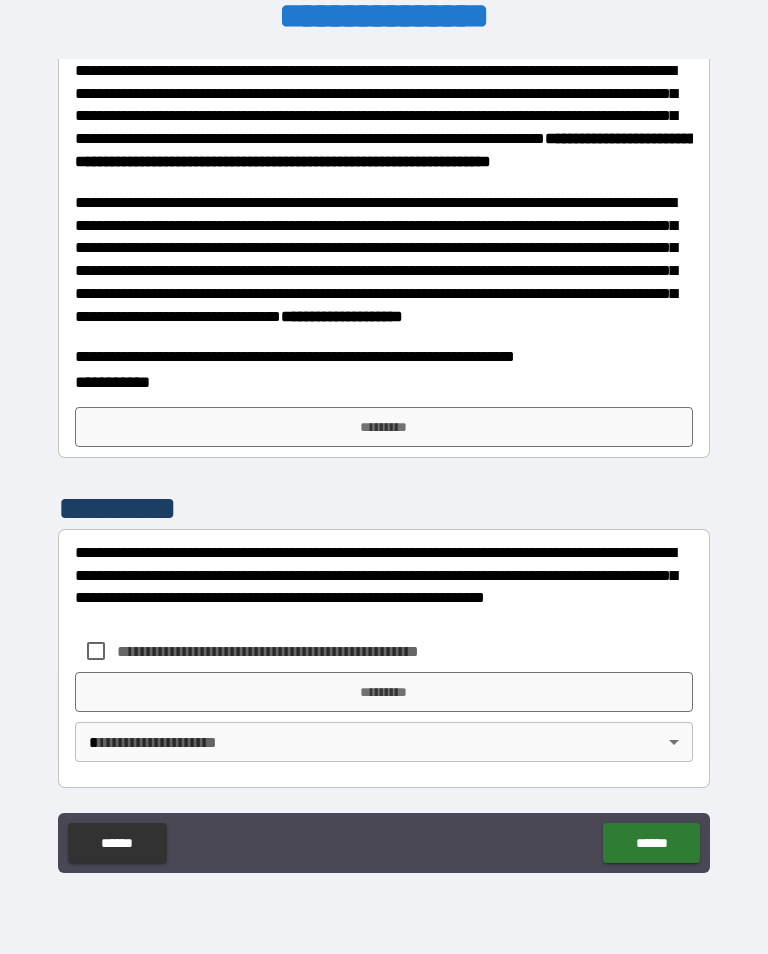 scroll, scrollTop: 633, scrollLeft: 0, axis: vertical 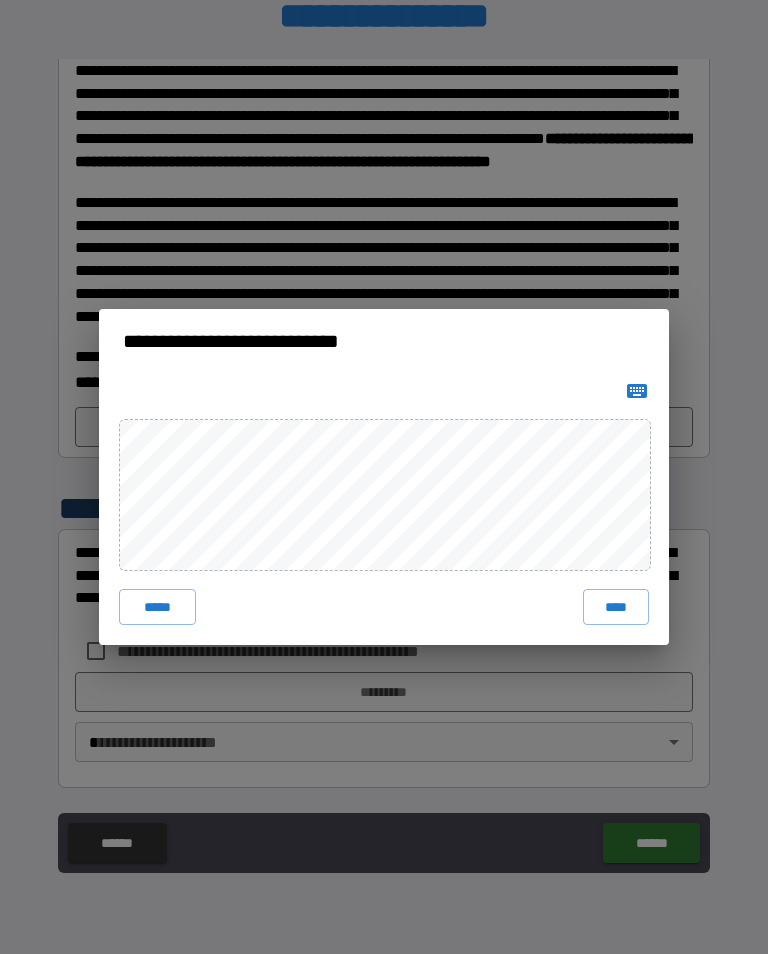 click on "****" at bounding box center [616, 607] 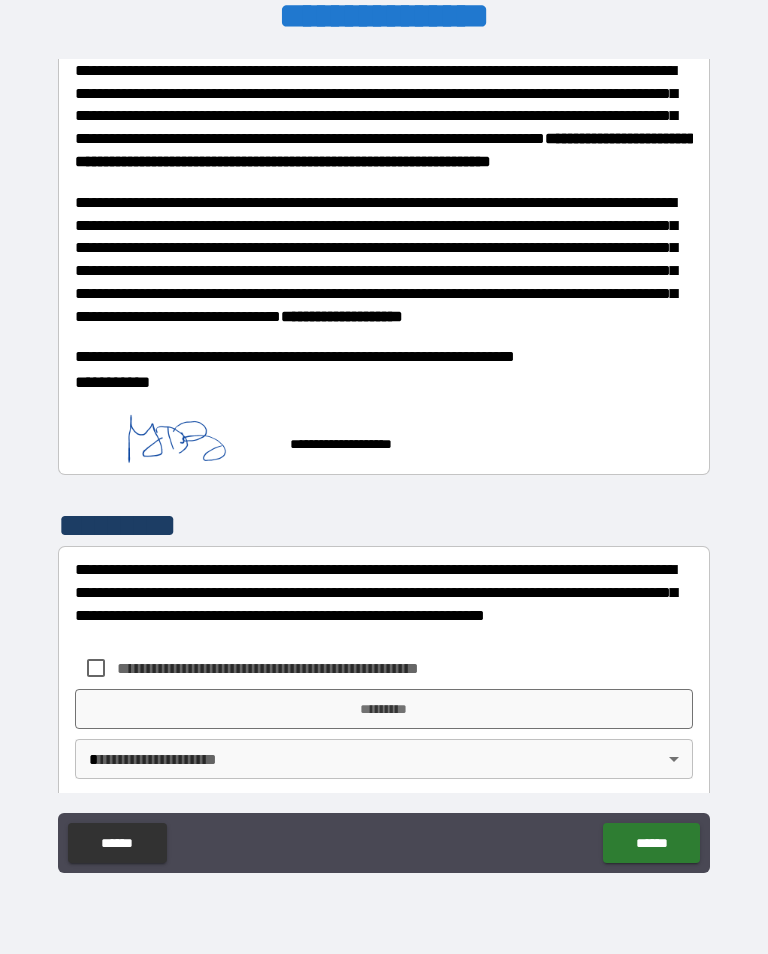 scroll, scrollTop: 623, scrollLeft: 0, axis: vertical 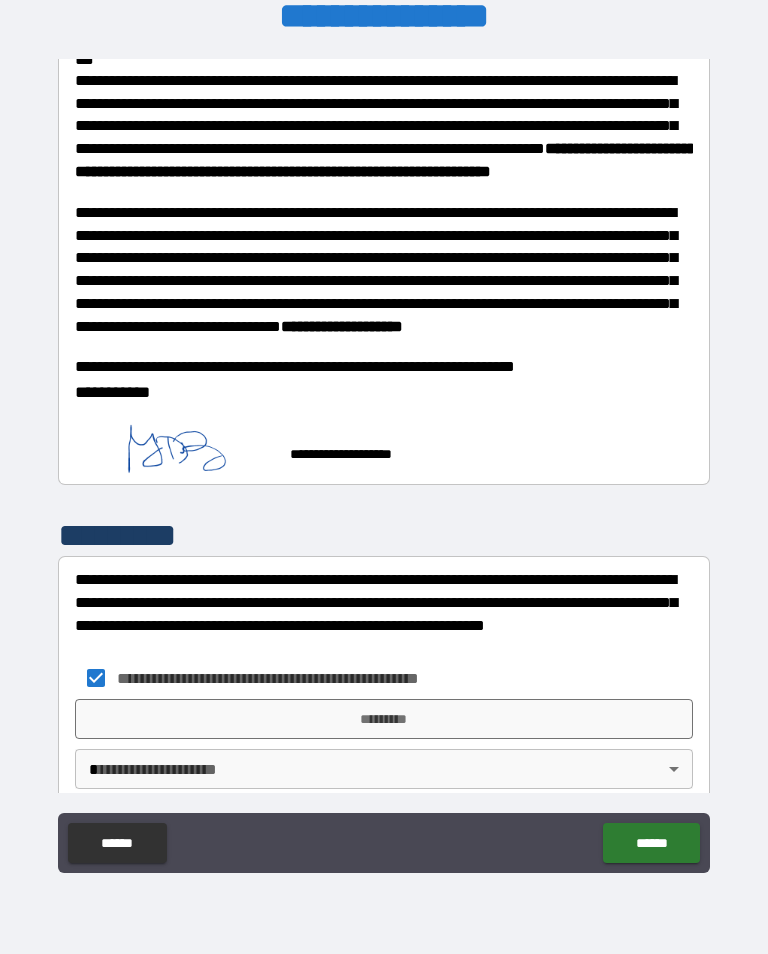 click on "*********" at bounding box center (384, 719) 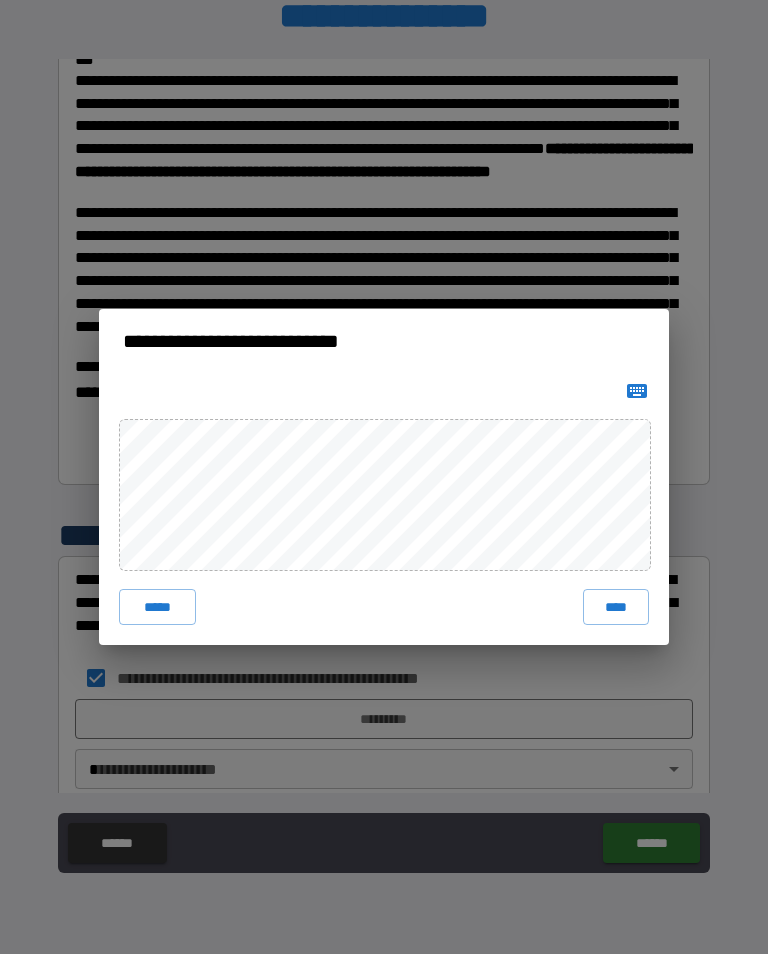 click on "****" at bounding box center (616, 607) 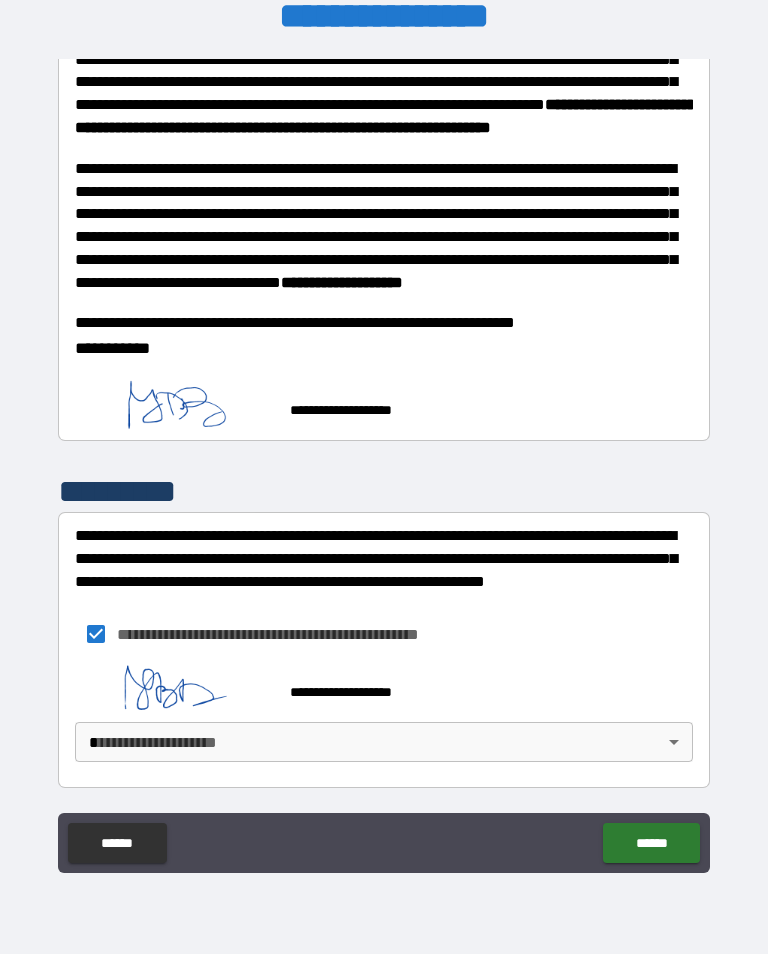 scroll, scrollTop: 667, scrollLeft: 0, axis: vertical 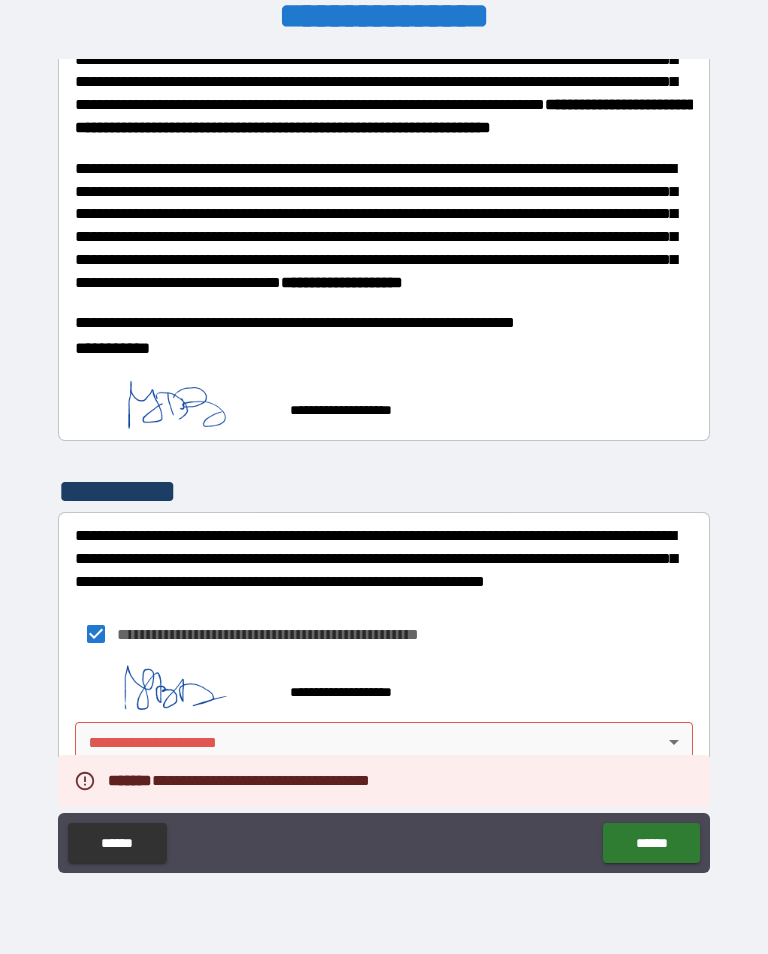 click on "[FIRST] [LAST] [CITY] [STATE] [POSTAL_CODE] [COUNTRY] [STREET_NAME] [STREET_TYPE] [APARTMENT_NUMBER] [ADDRESS_LINE_2] [ADDRESS_LINE_3] [PHONE] [EMAIL] [CREDIT_CARD_NUMBER] [PASSPORT_NUMBER] [DRIVER_LICENSE_NUMBER] [SSN]" at bounding box center (384, 461) 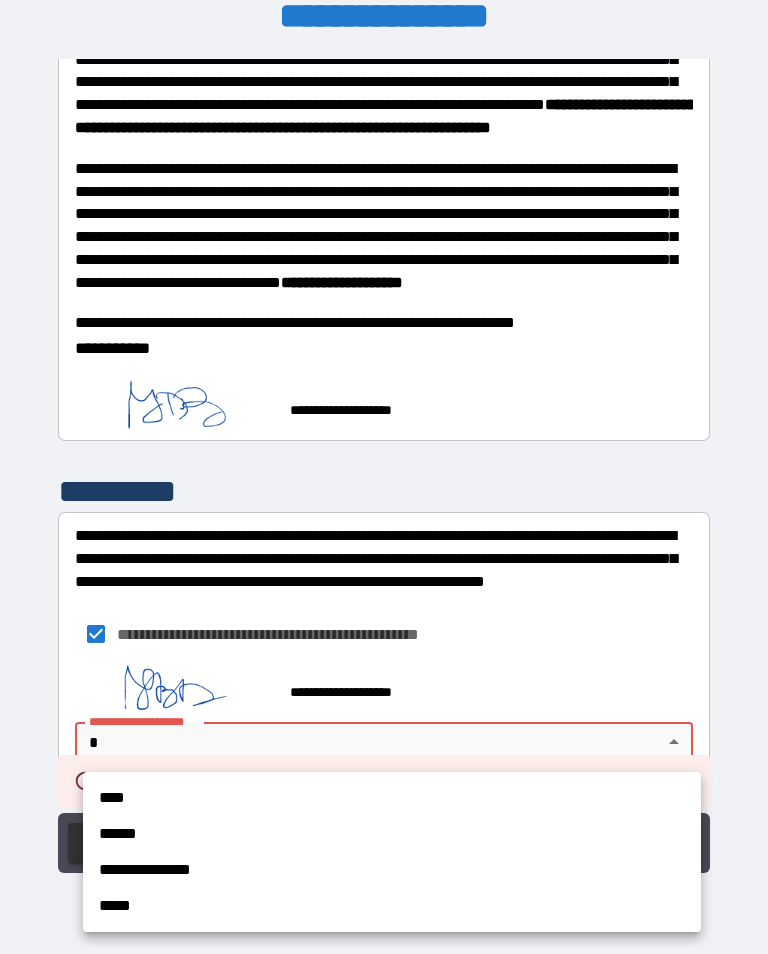 click on "****" at bounding box center [392, 798] 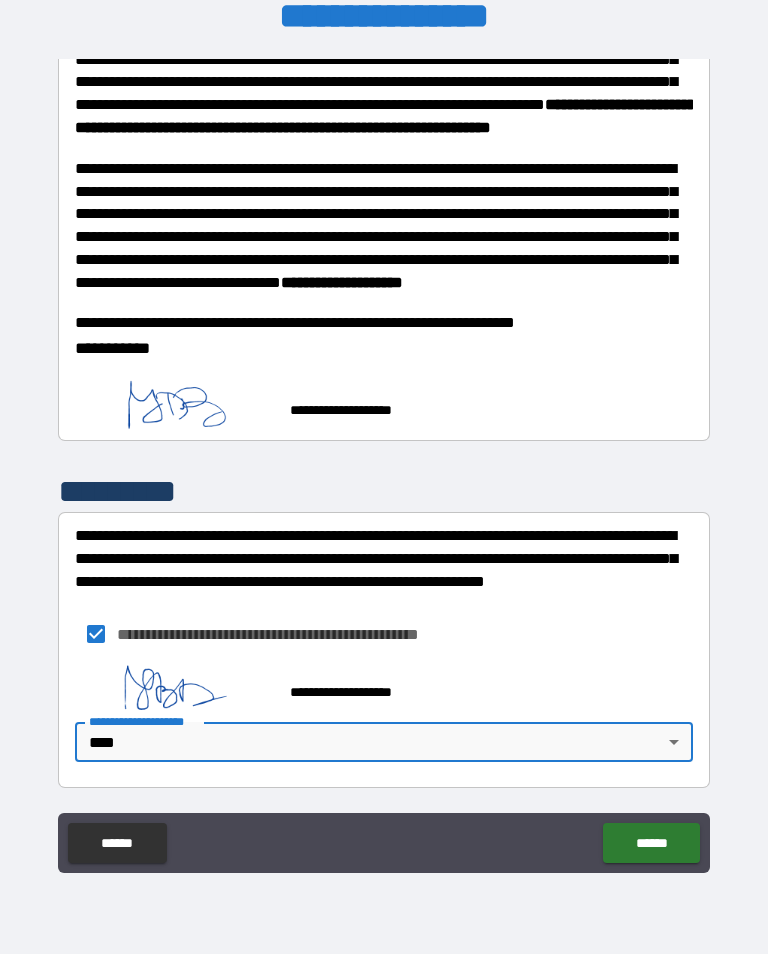 click on "******" at bounding box center [651, 843] 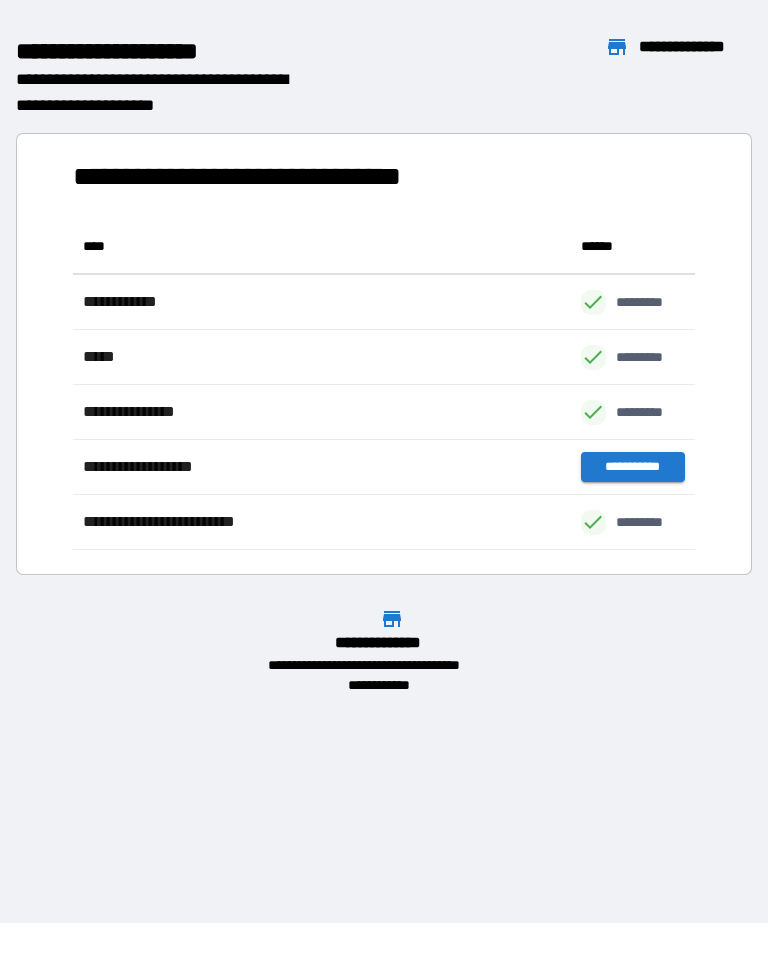 scroll, scrollTop: 1, scrollLeft: 1, axis: both 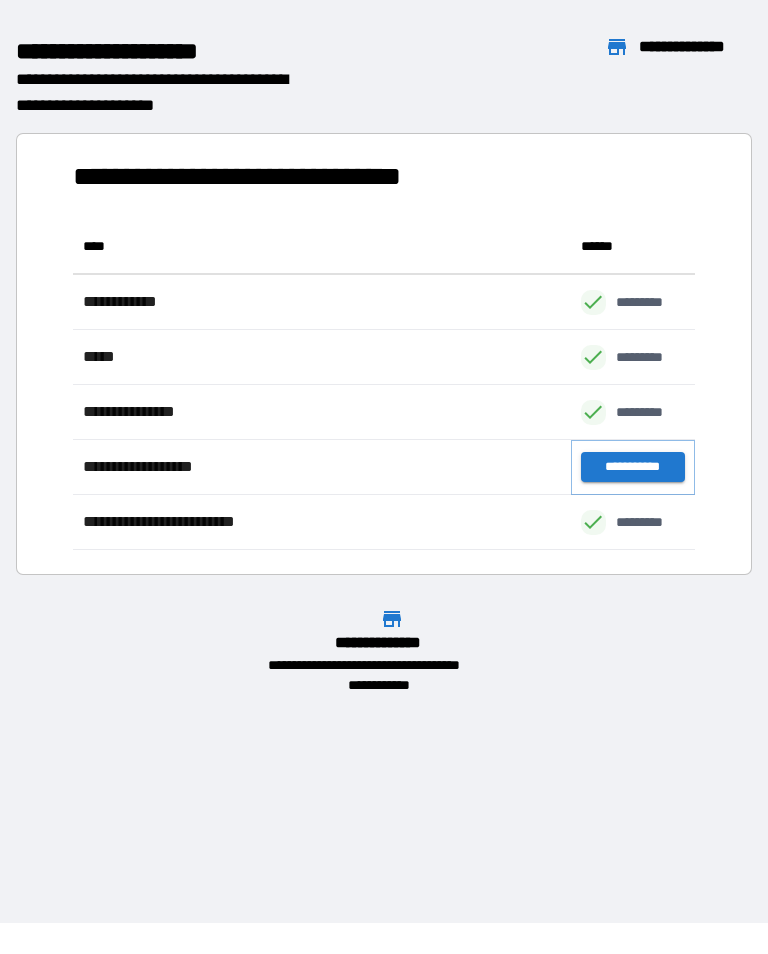 click on "**********" at bounding box center [633, 467] 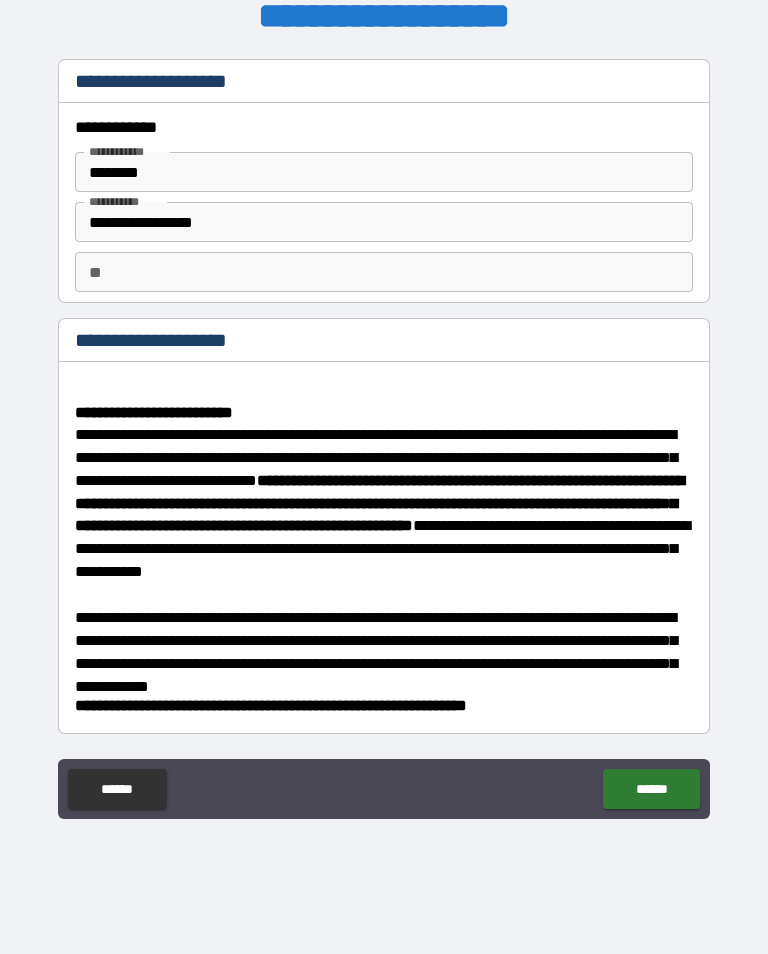 click on "******" at bounding box center [651, 789] 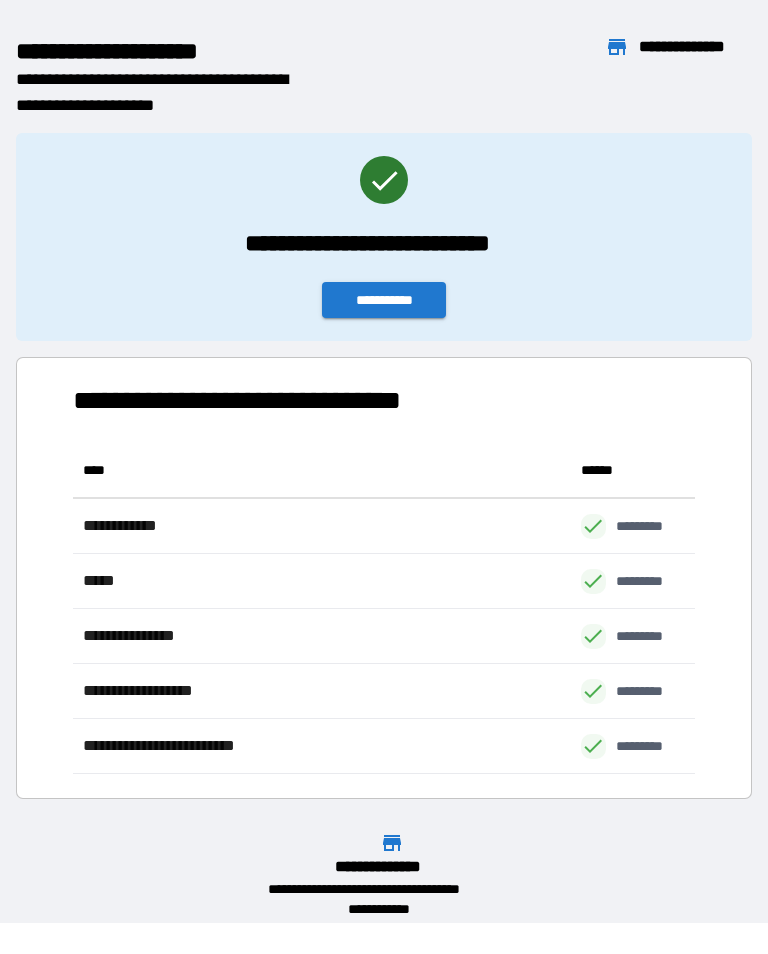 scroll, scrollTop: 1, scrollLeft: 1, axis: both 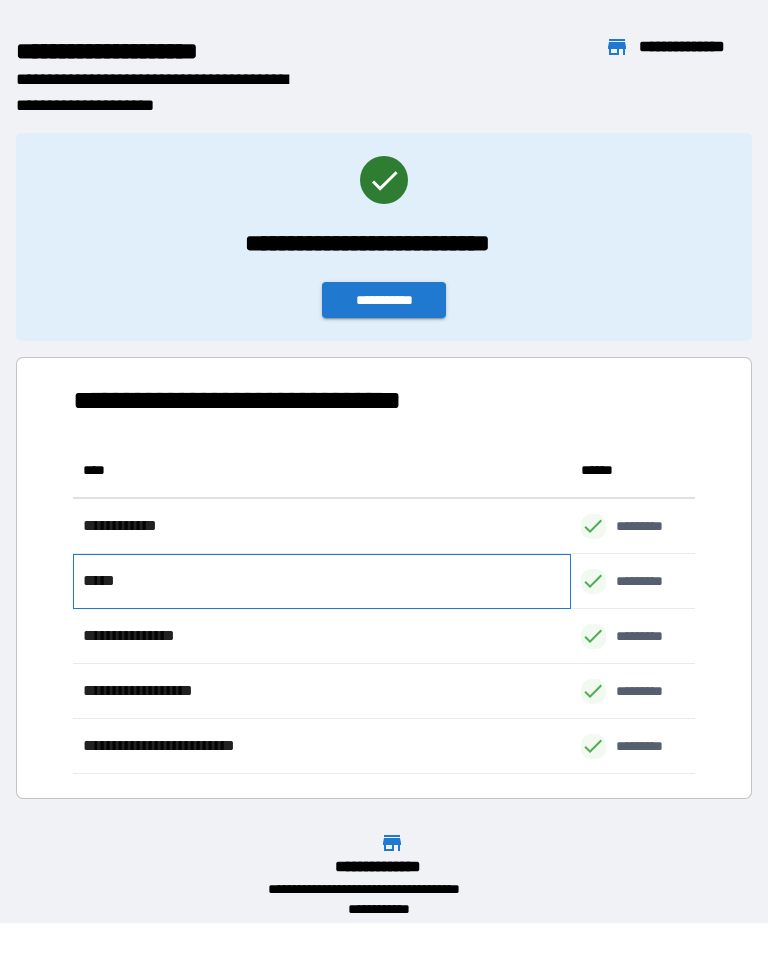 click on "*****" at bounding box center (322, 581) 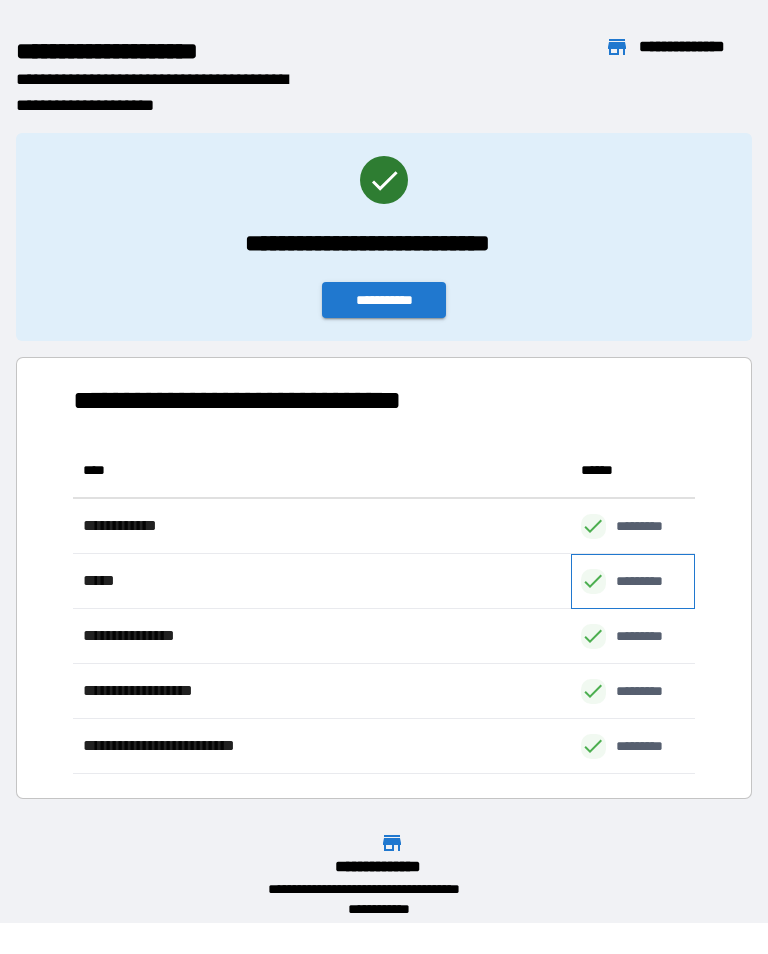 click on "*********" at bounding box center [650, 581] 